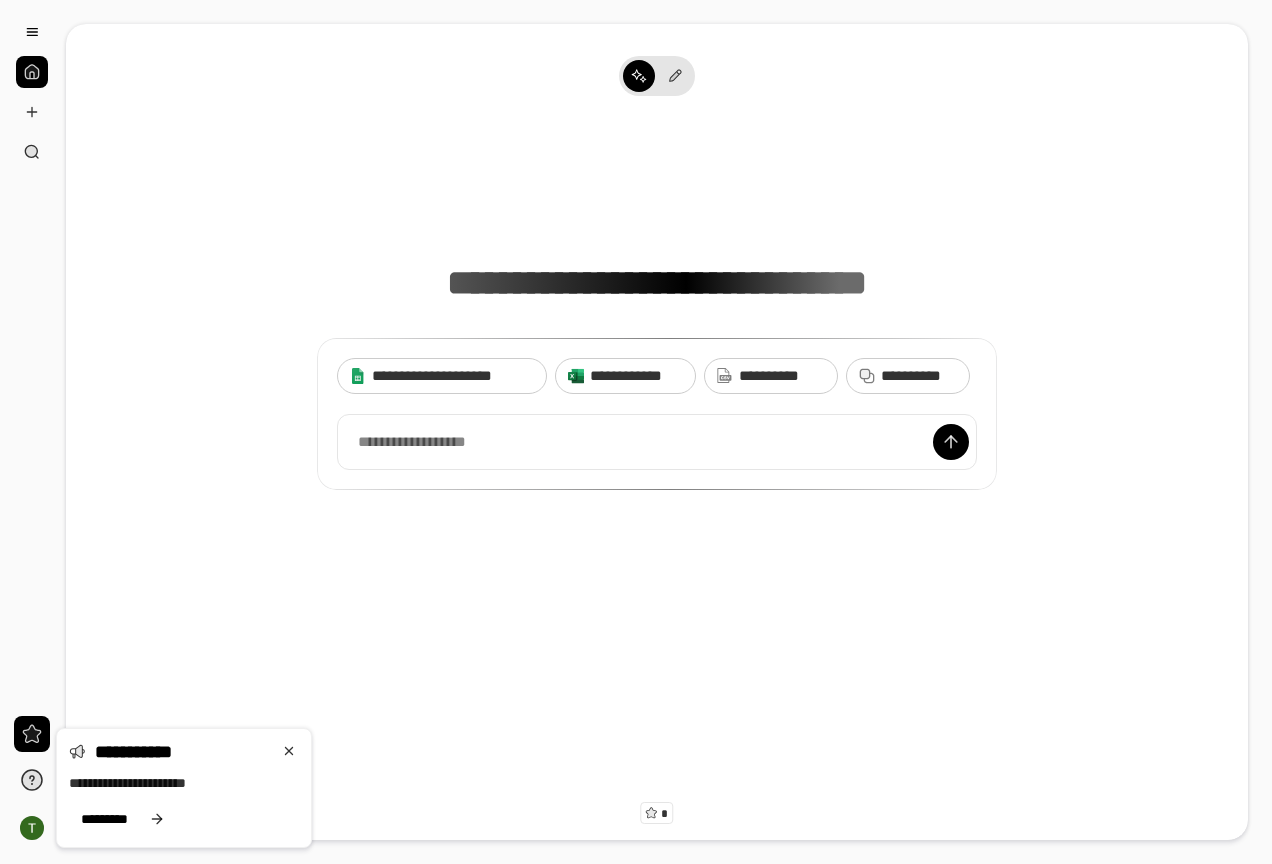 scroll, scrollTop: 0, scrollLeft: 0, axis: both 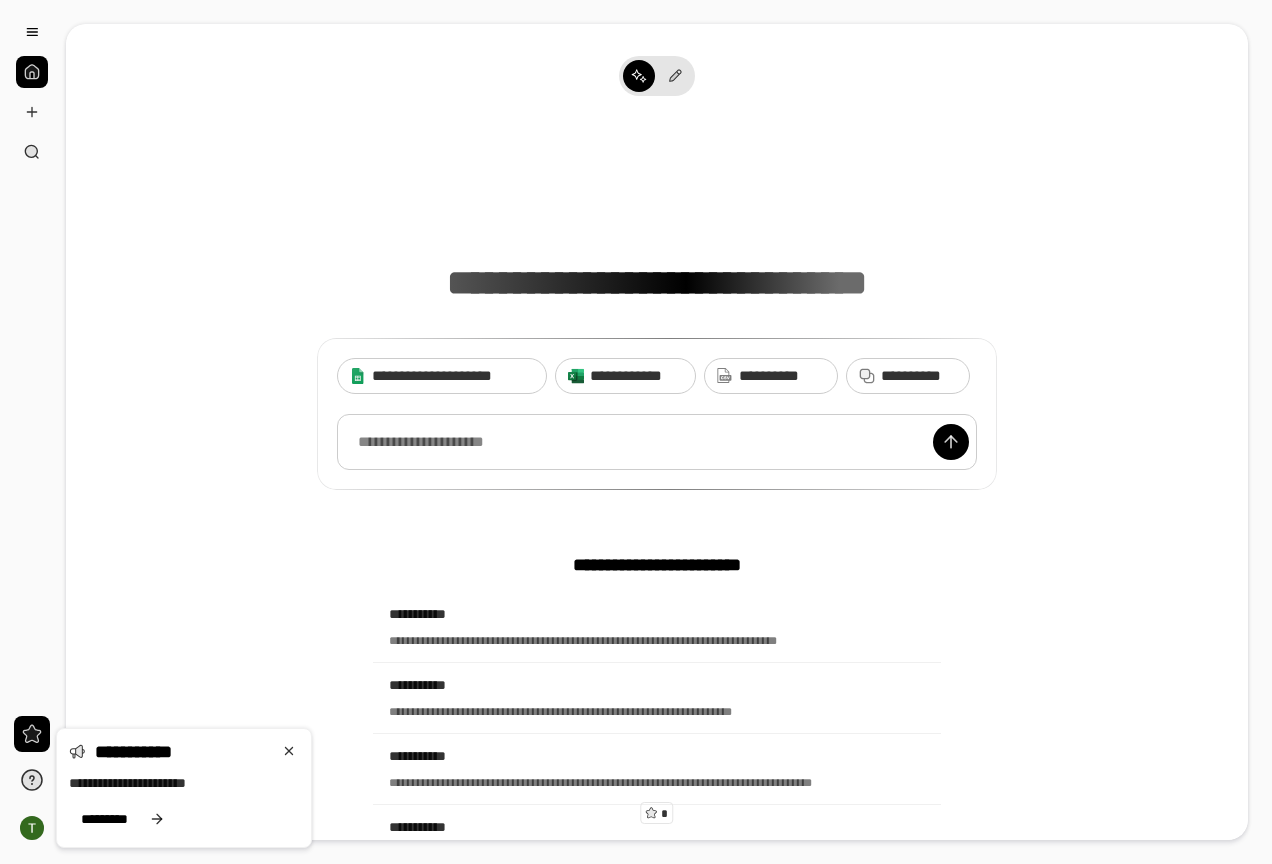 click at bounding box center [657, 442] 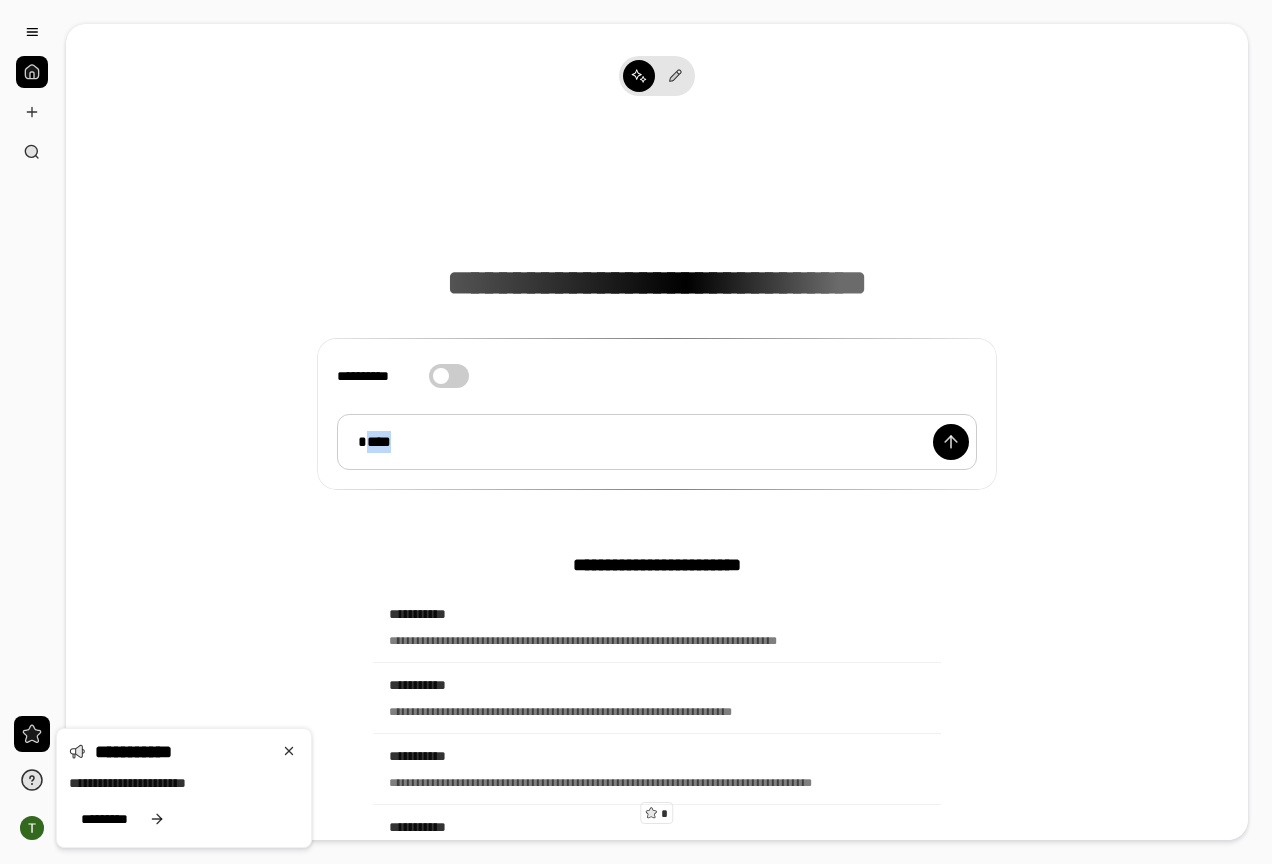 drag, startPoint x: 460, startPoint y: 445, endPoint x: 375, endPoint y: 336, distance: 138.22446 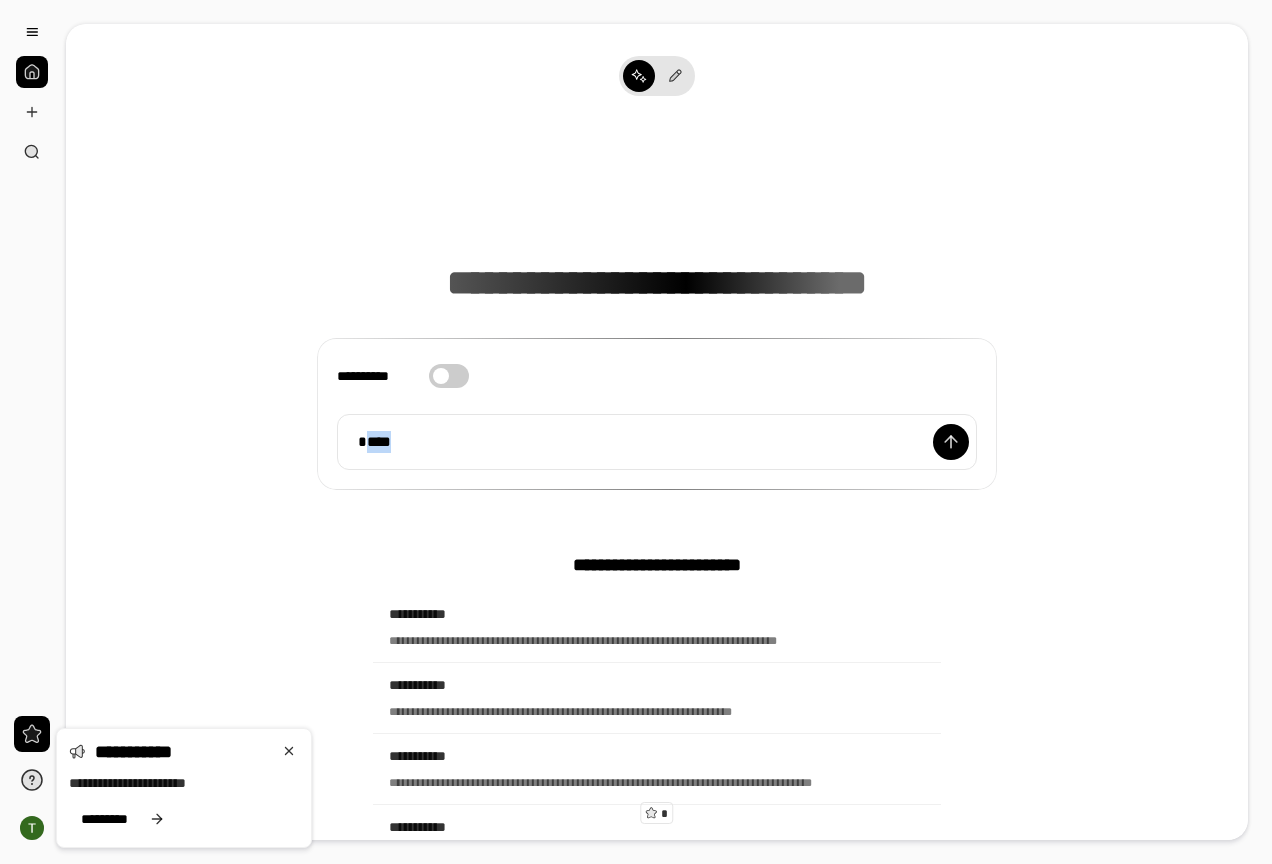 scroll, scrollTop: 15, scrollLeft: 0, axis: vertical 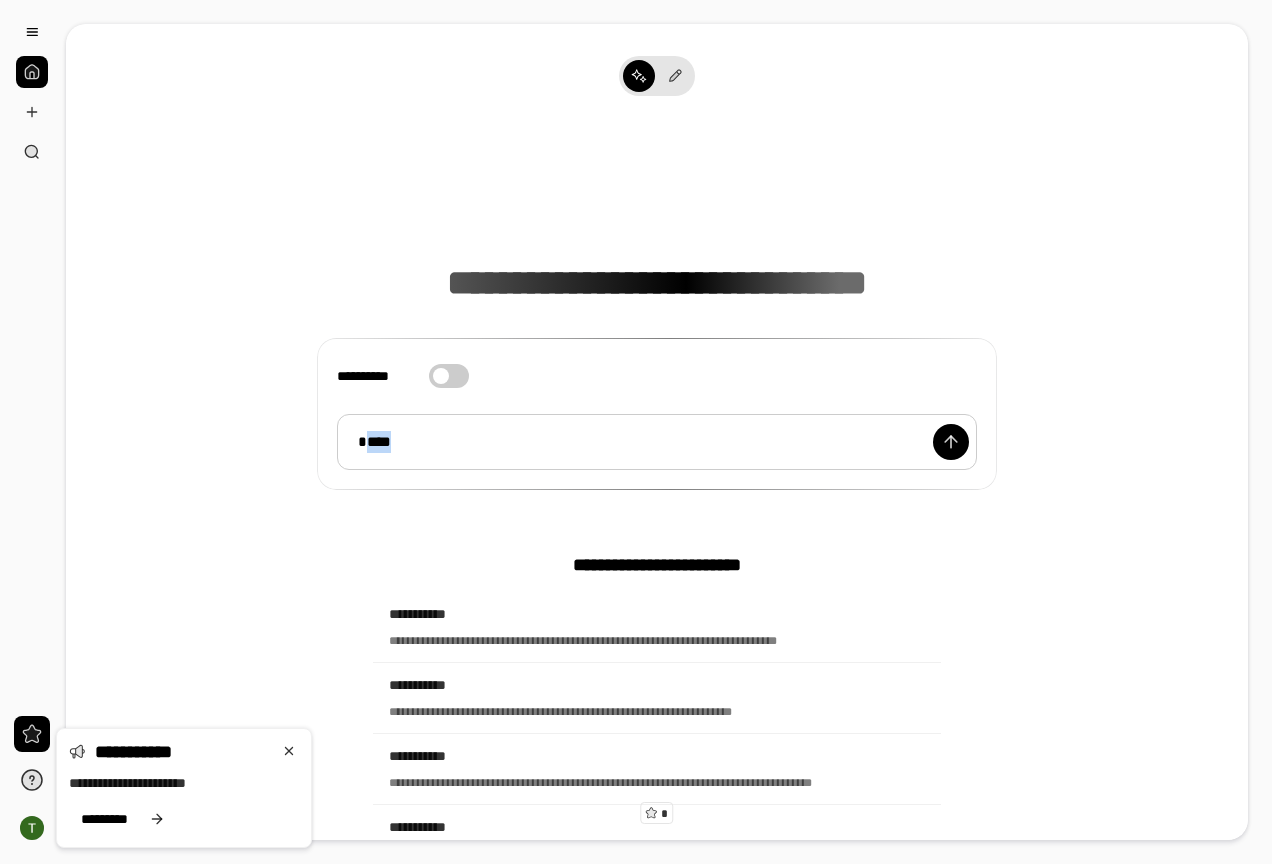 click on "****" at bounding box center [657, 442] 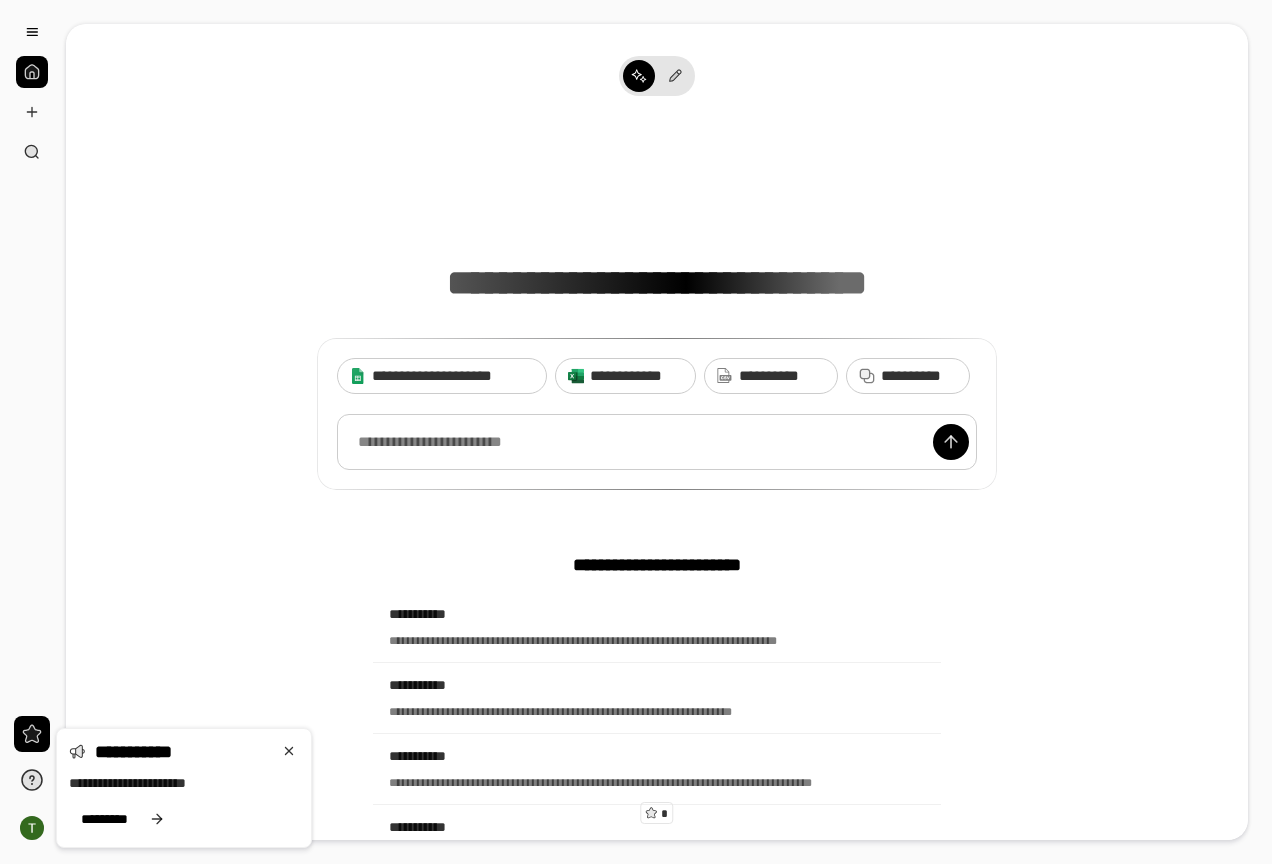 click at bounding box center [657, 442] 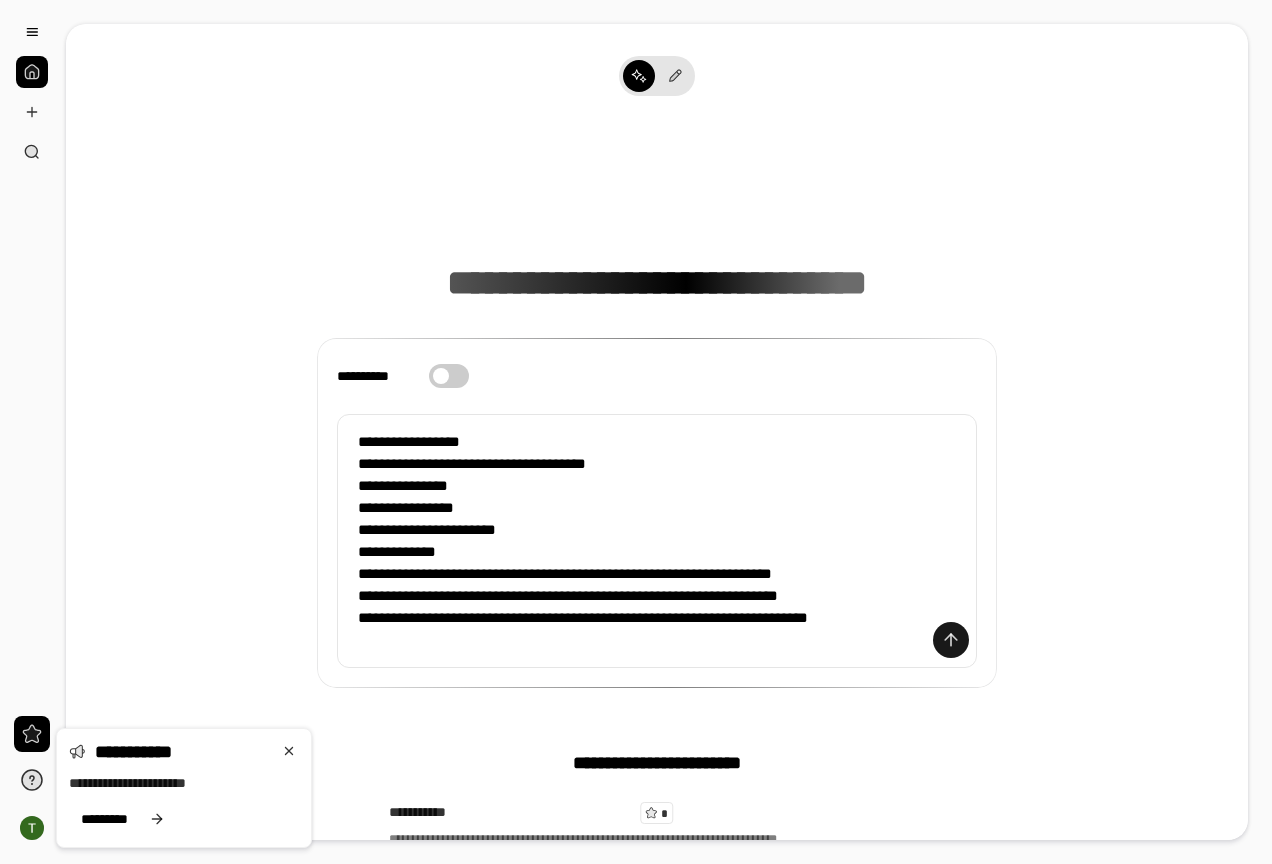 click at bounding box center [951, 640] 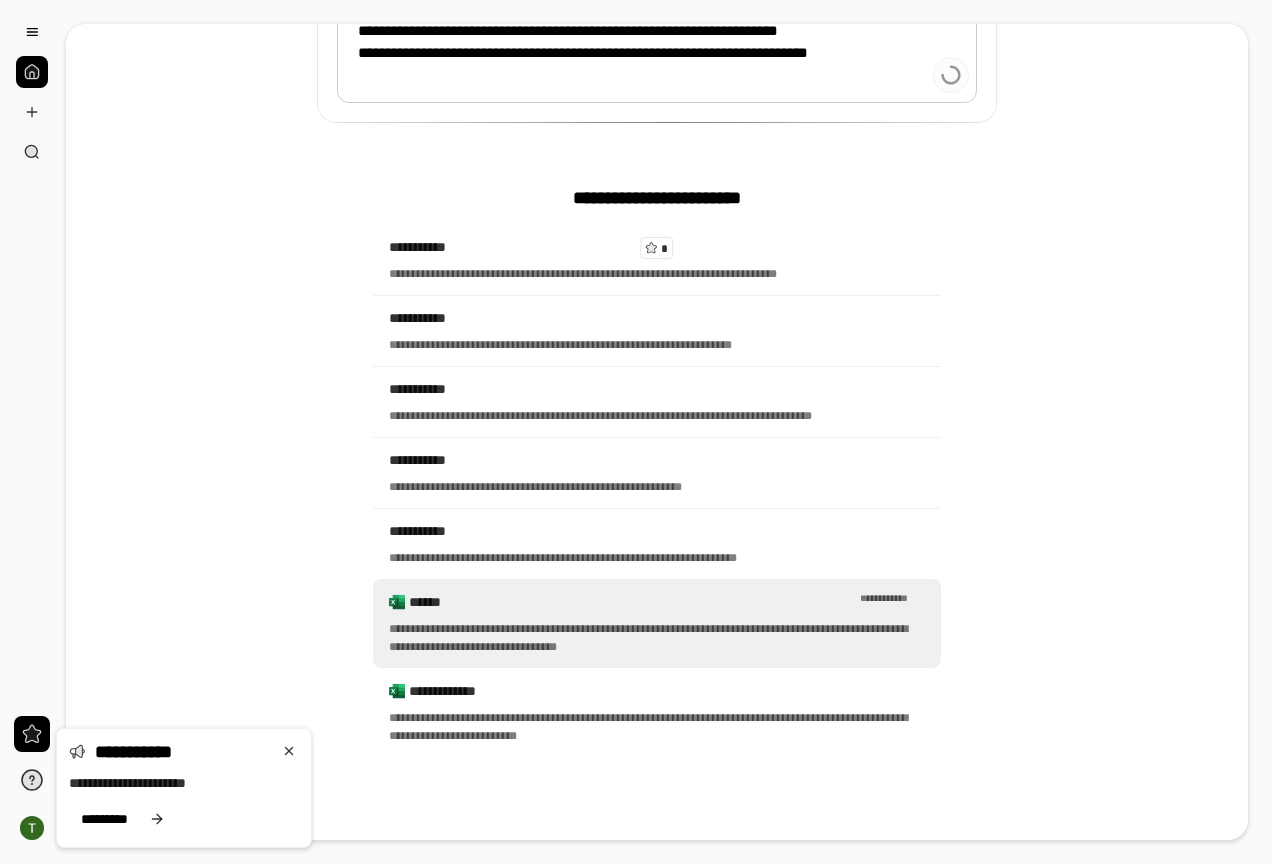 scroll, scrollTop: 600, scrollLeft: 0, axis: vertical 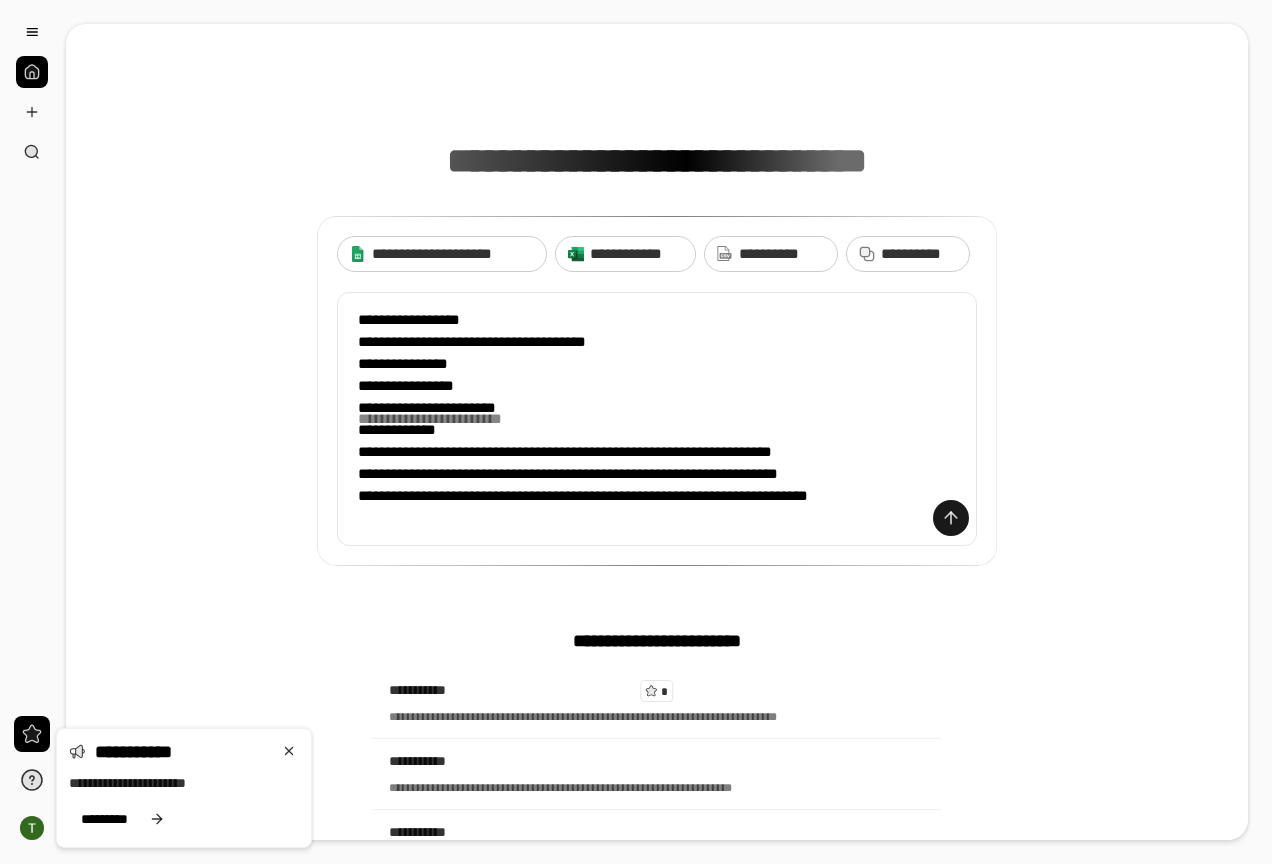 click at bounding box center [951, 518] 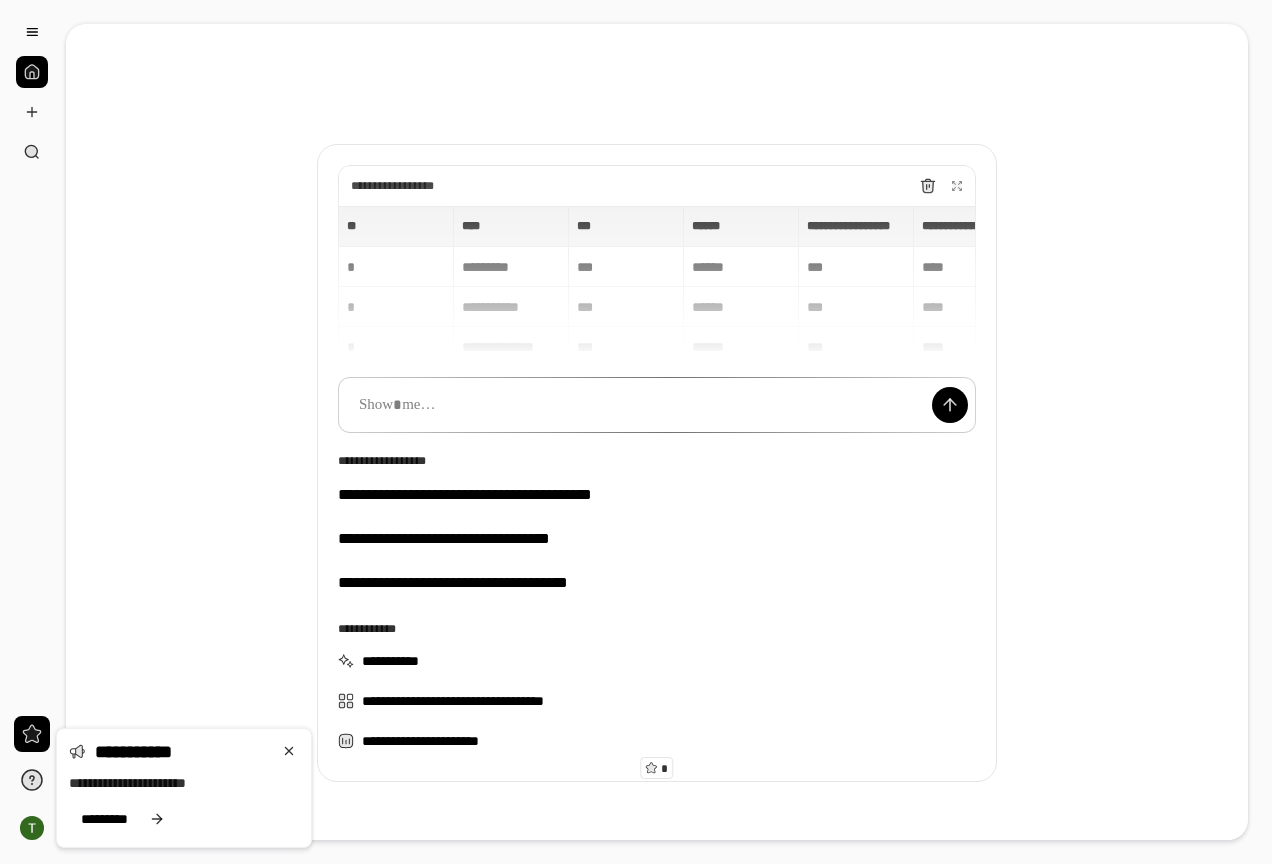 scroll, scrollTop: 107, scrollLeft: 0, axis: vertical 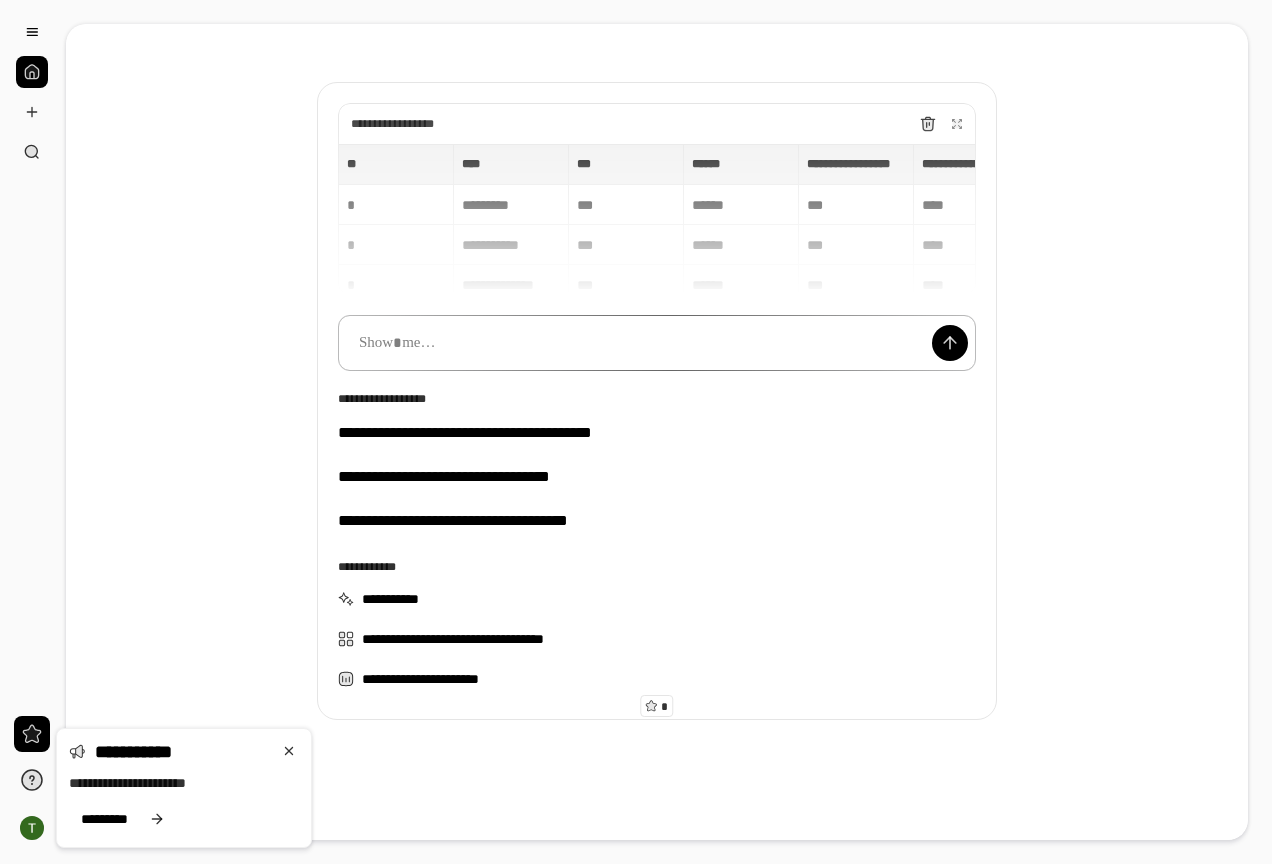 click at bounding box center [657, 343] 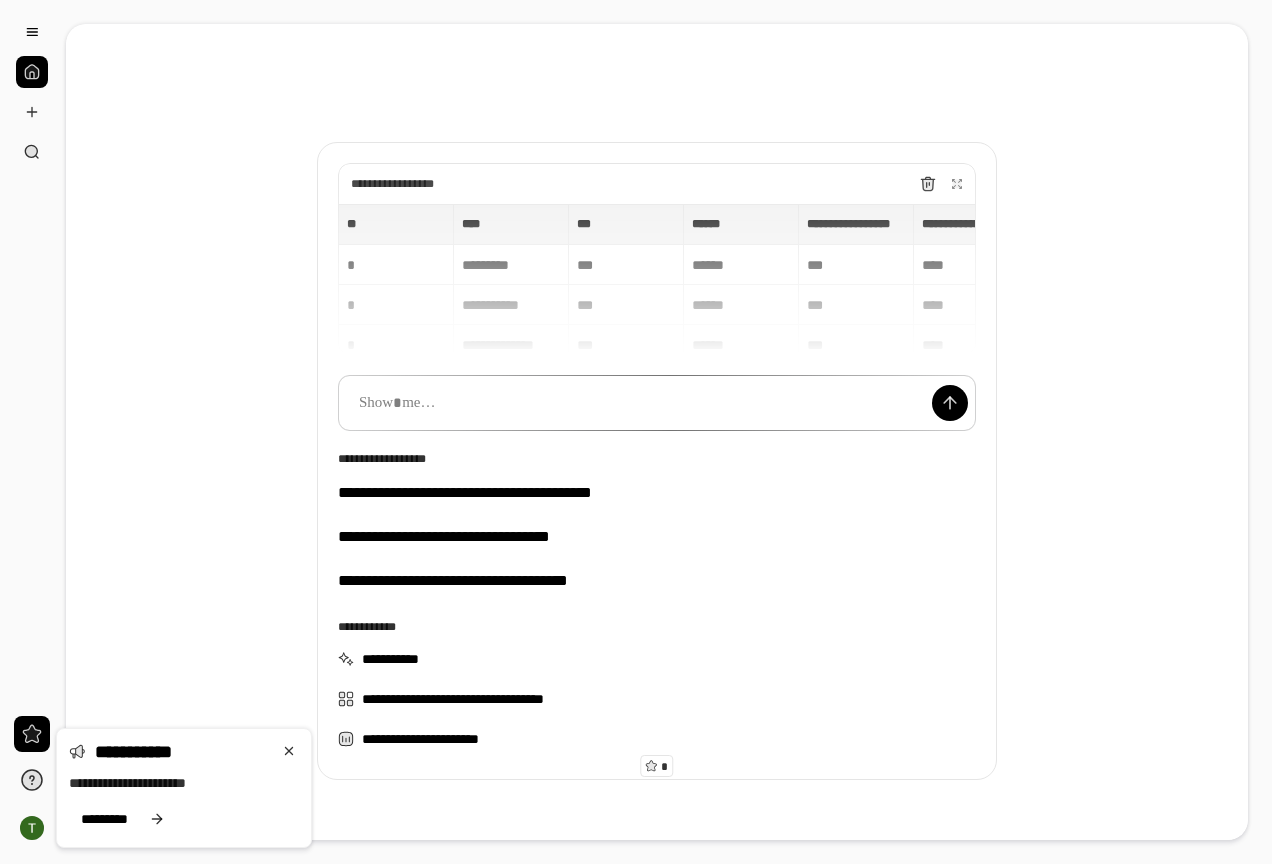 scroll, scrollTop: 0, scrollLeft: 0, axis: both 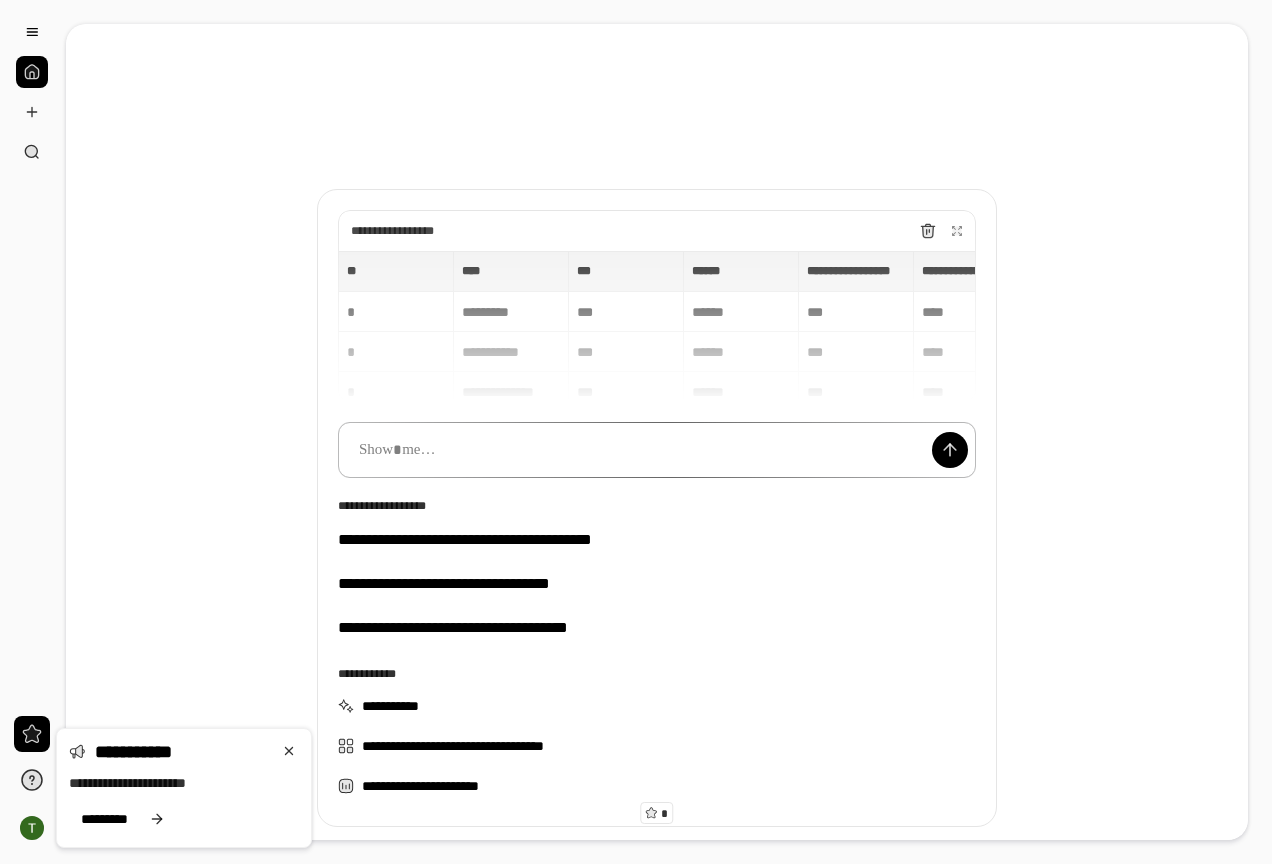 type 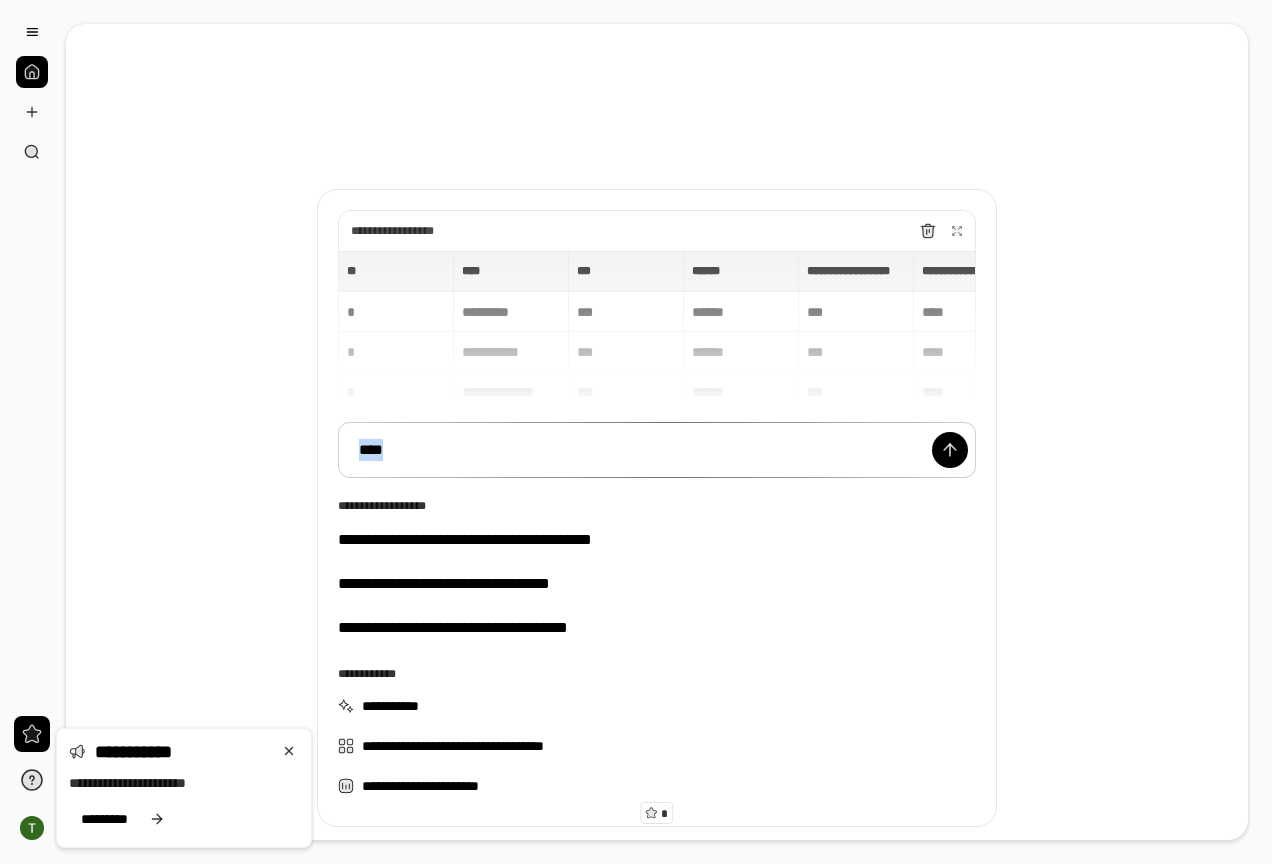 drag, startPoint x: 526, startPoint y: 463, endPoint x: 111, endPoint y: 358, distance: 428.0771 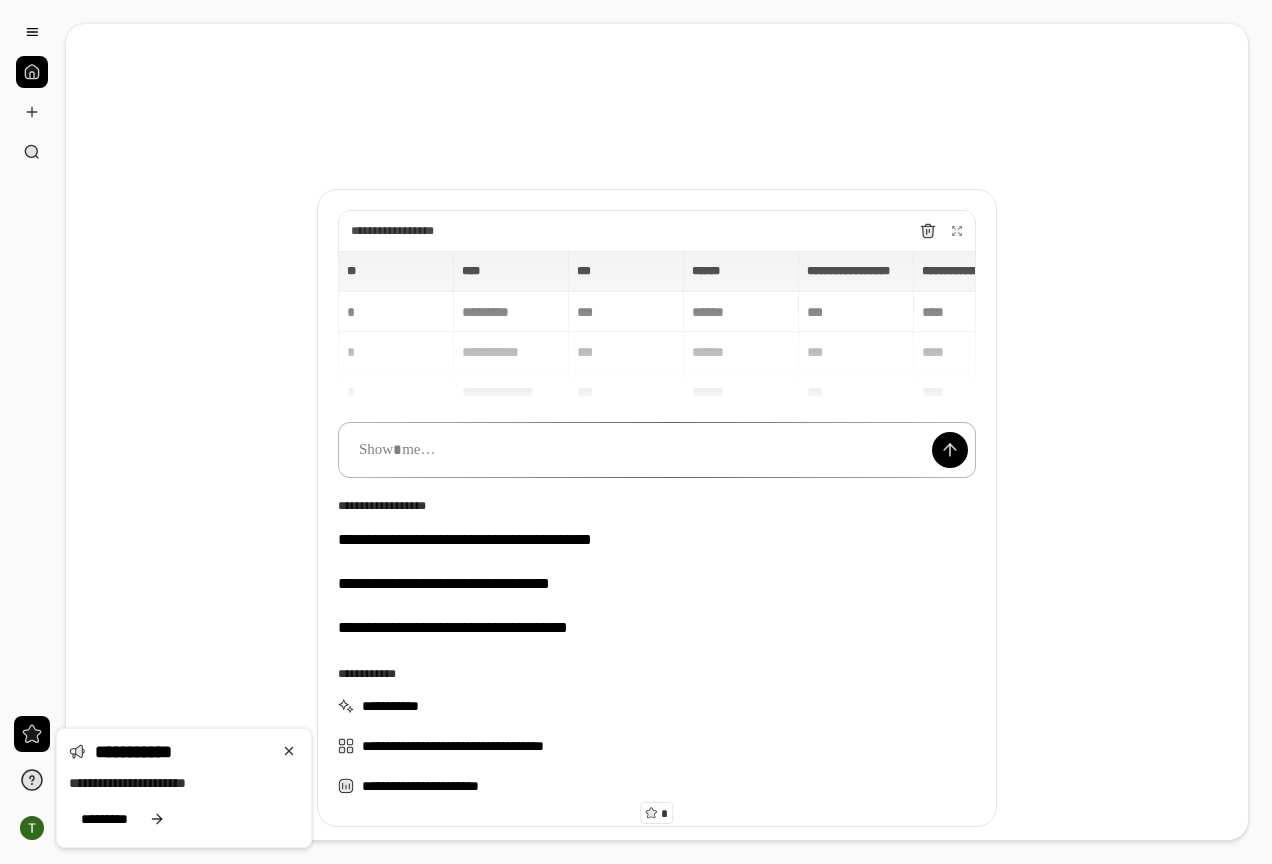 click at bounding box center [657, 450] 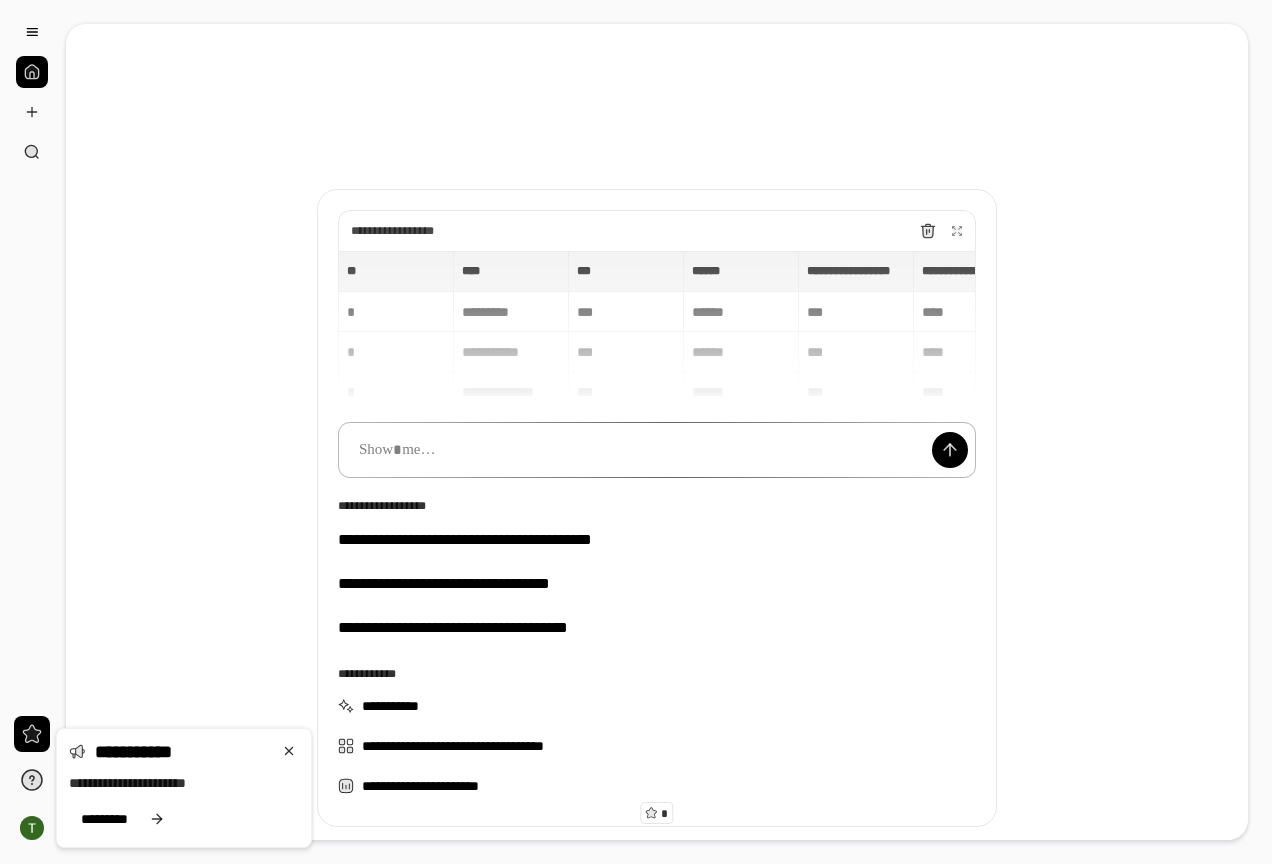 click at bounding box center [657, 450] 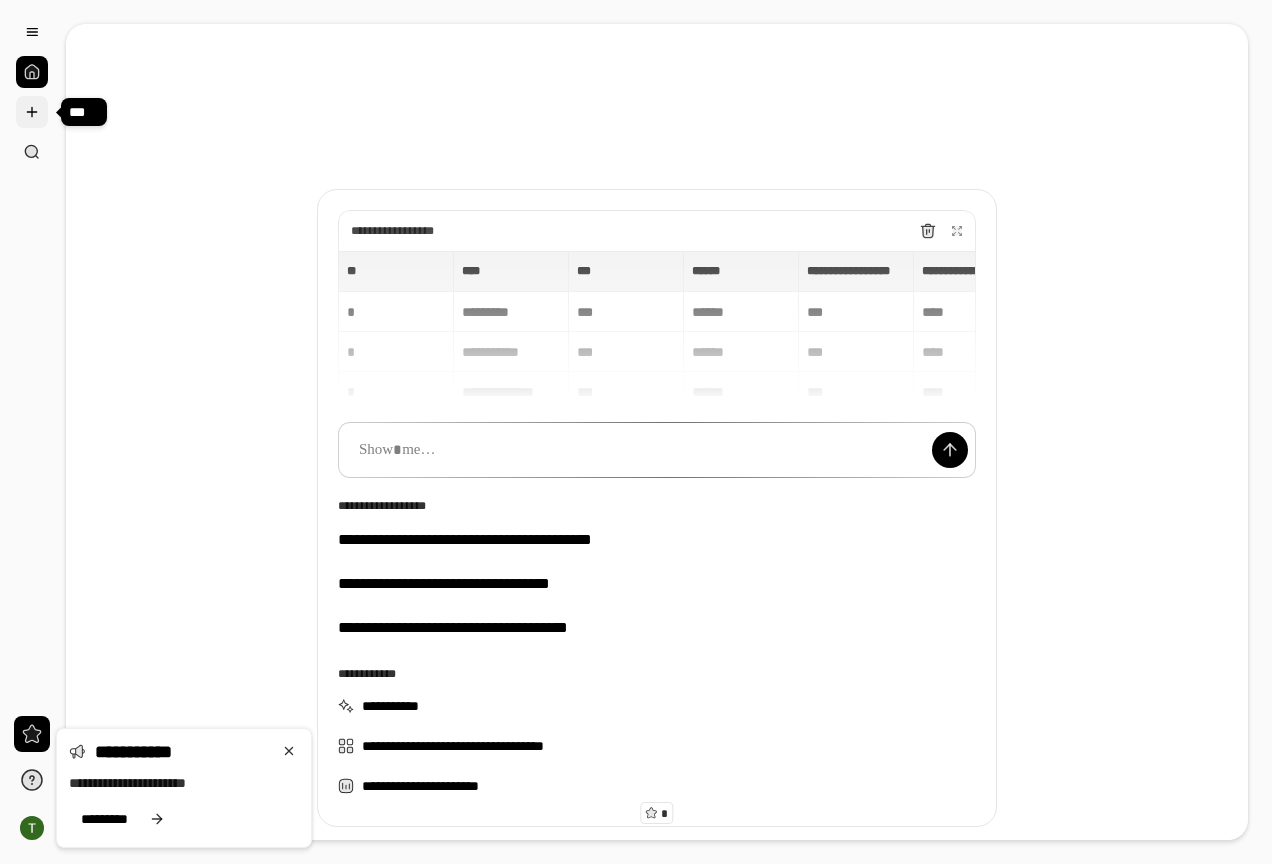click at bounding box center [32, 112] 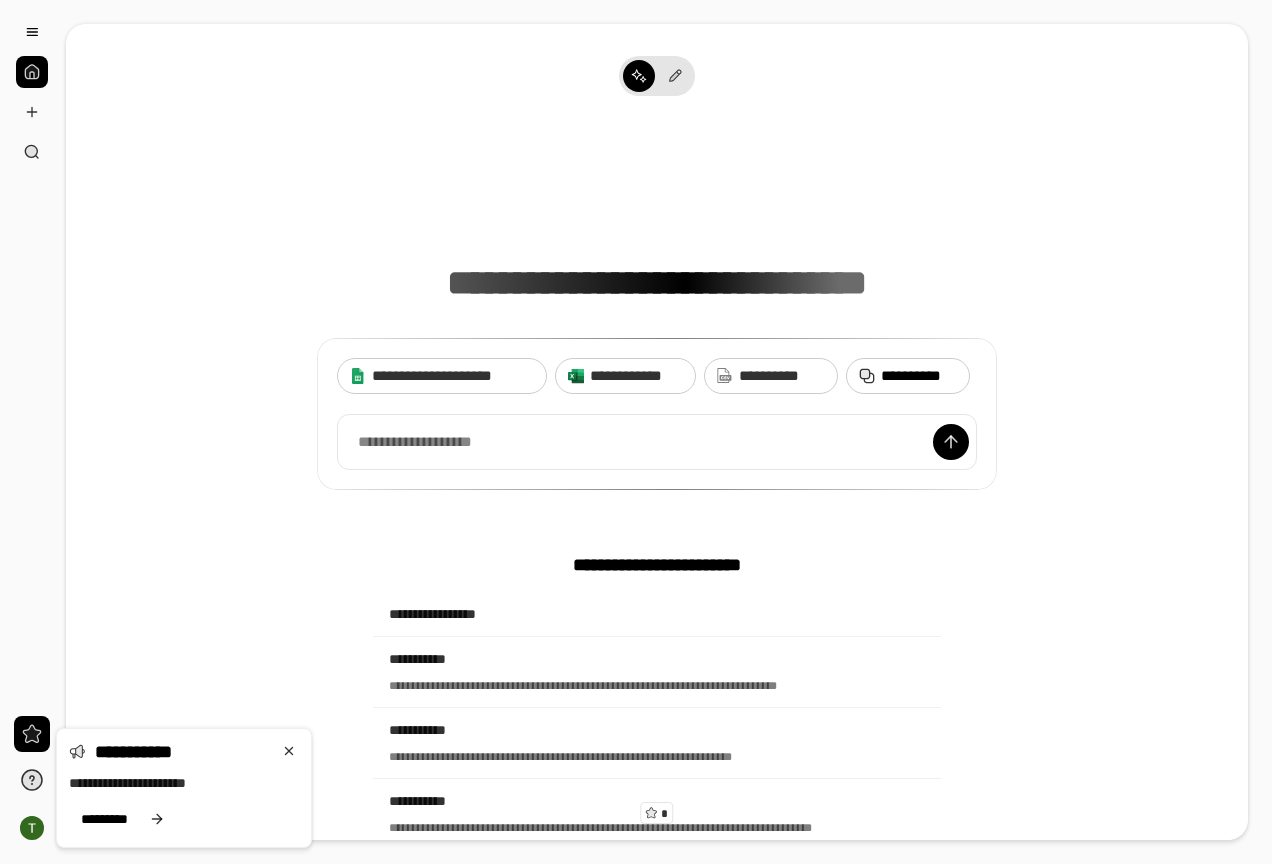 click 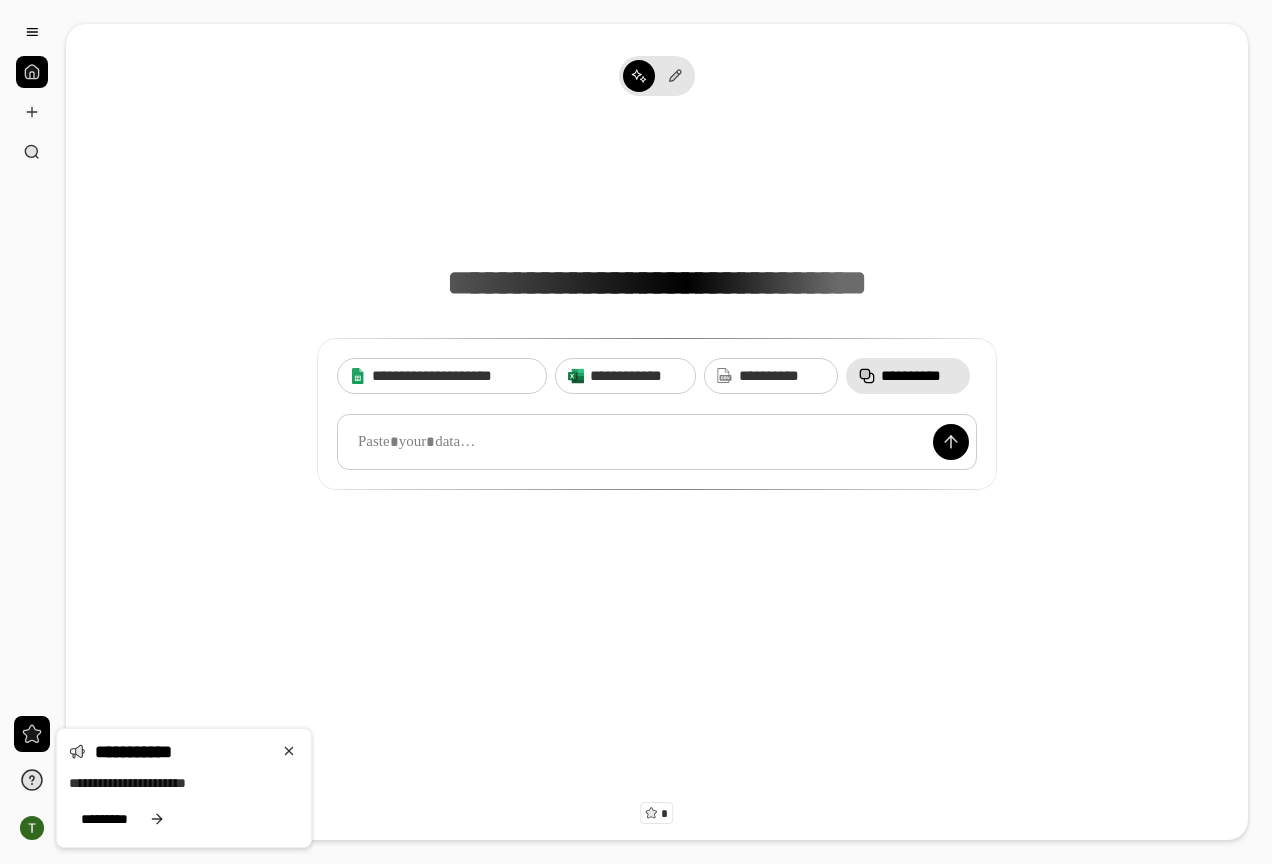 click at bounding box center [657, 442] 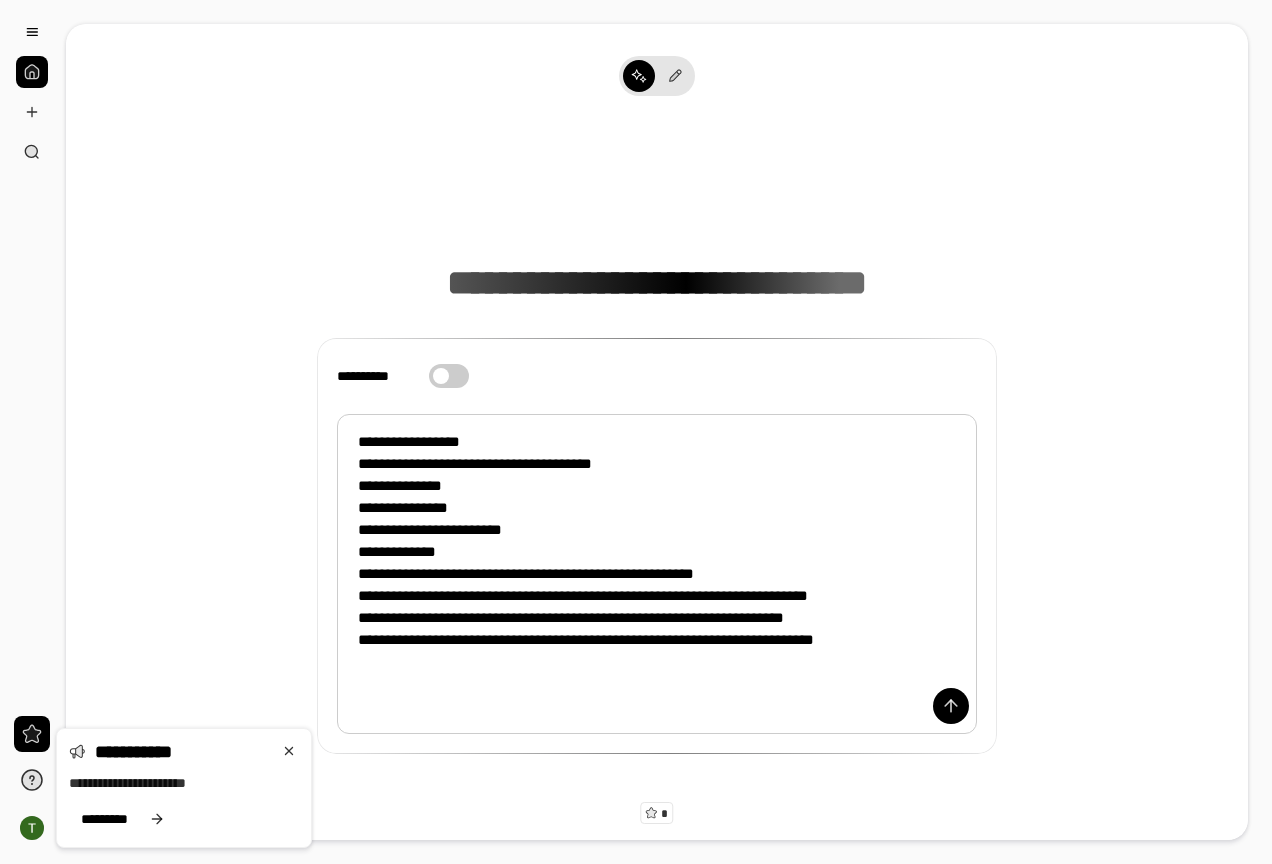 scroll, scrollTop: 34, scrollLeft: 0, axis: vertical 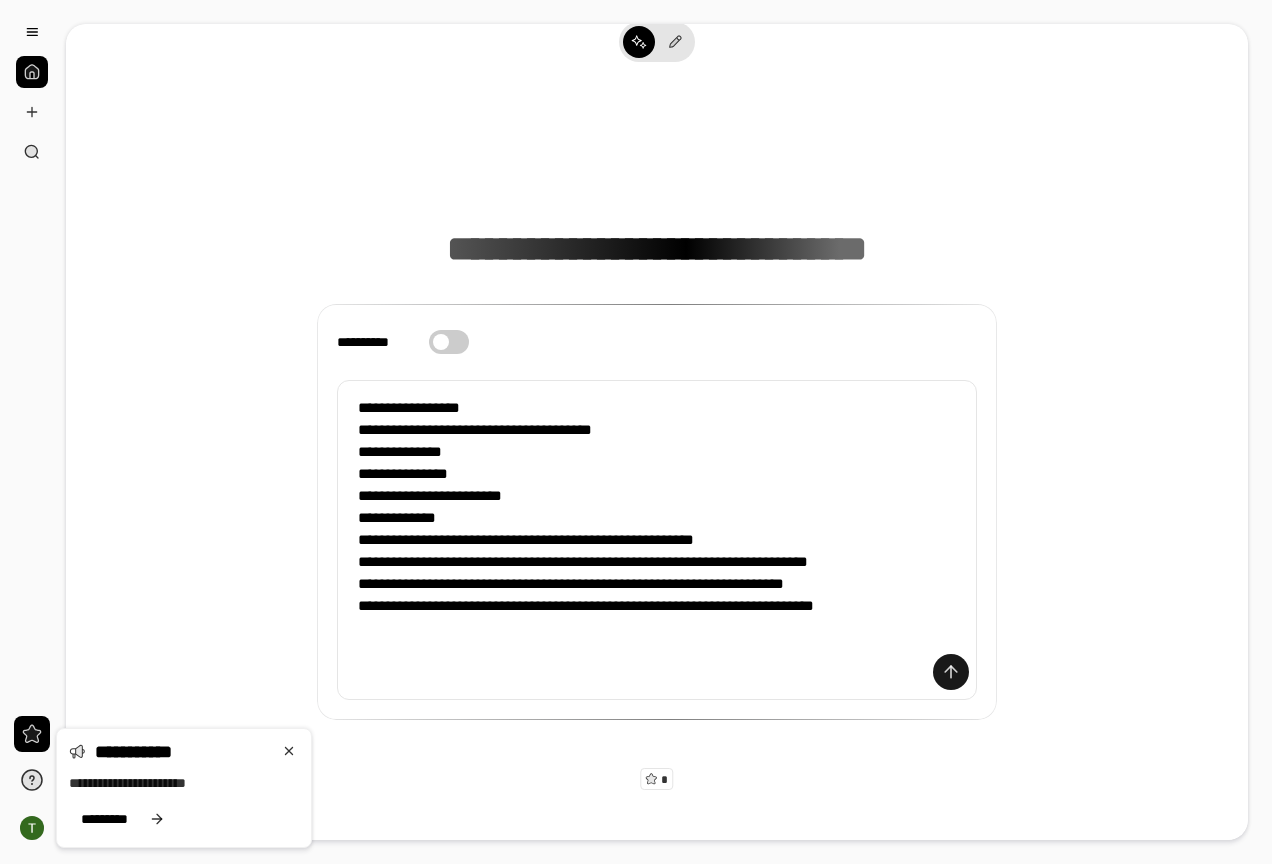 click at bounding box center (951, 672) 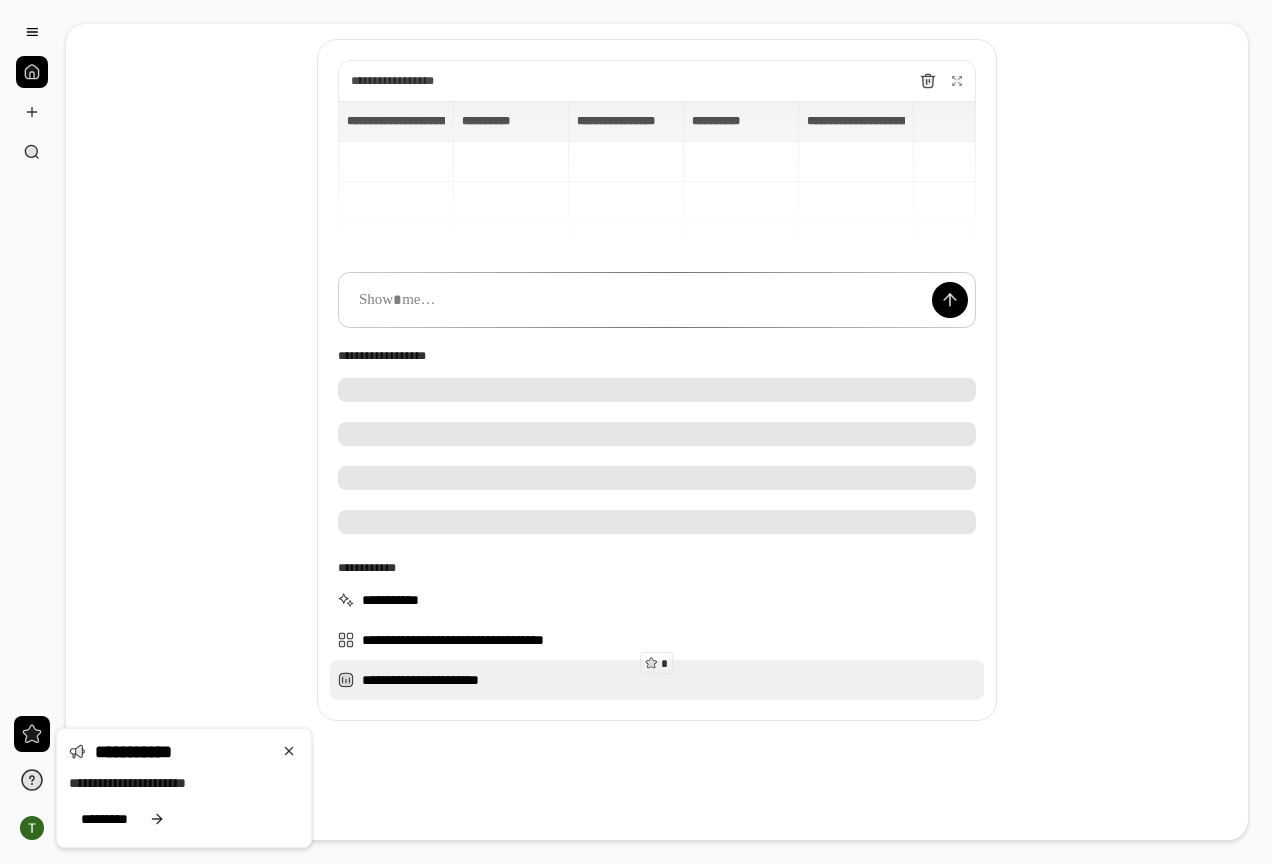 scroll, scrollTop: 151, scrollLeft: 0, axis: vertical 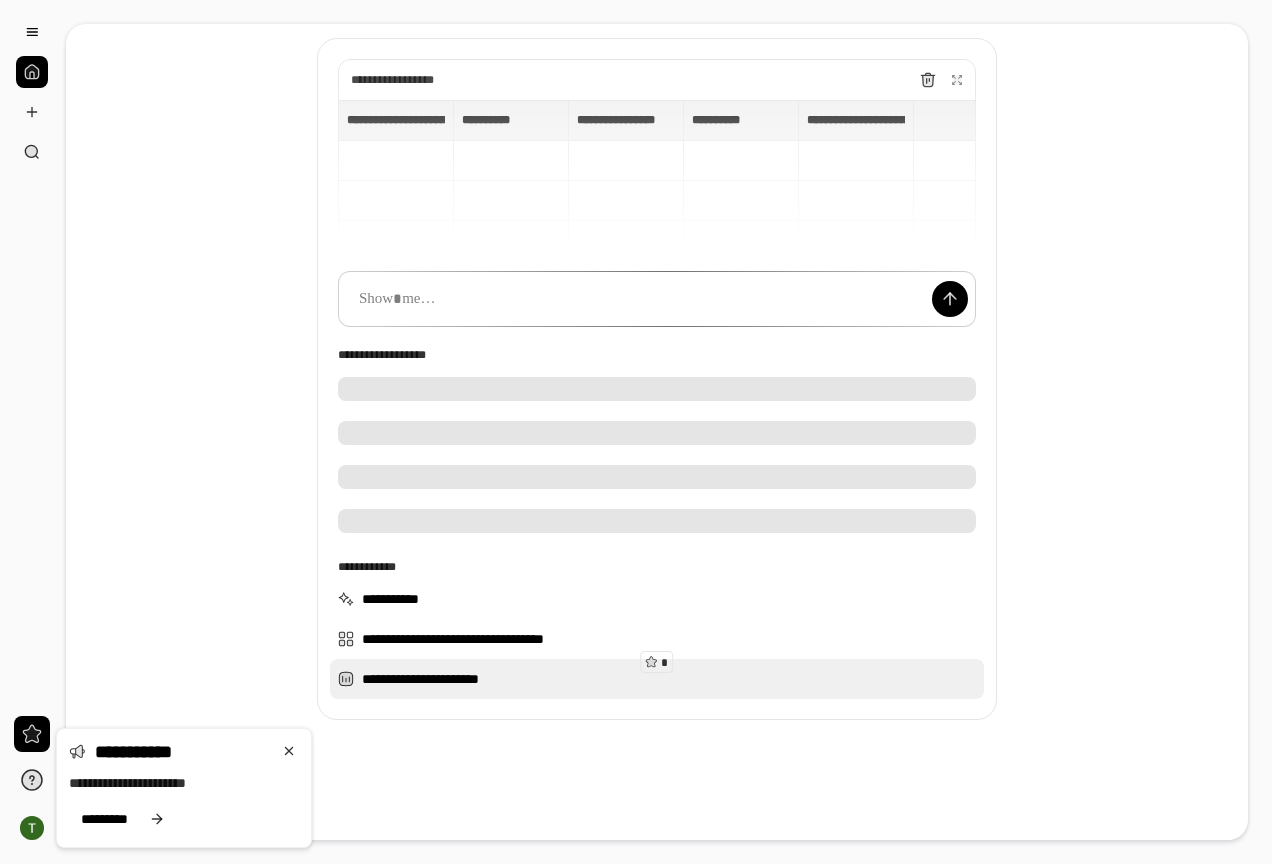 click on "**********" at bounding box center [657, 679] 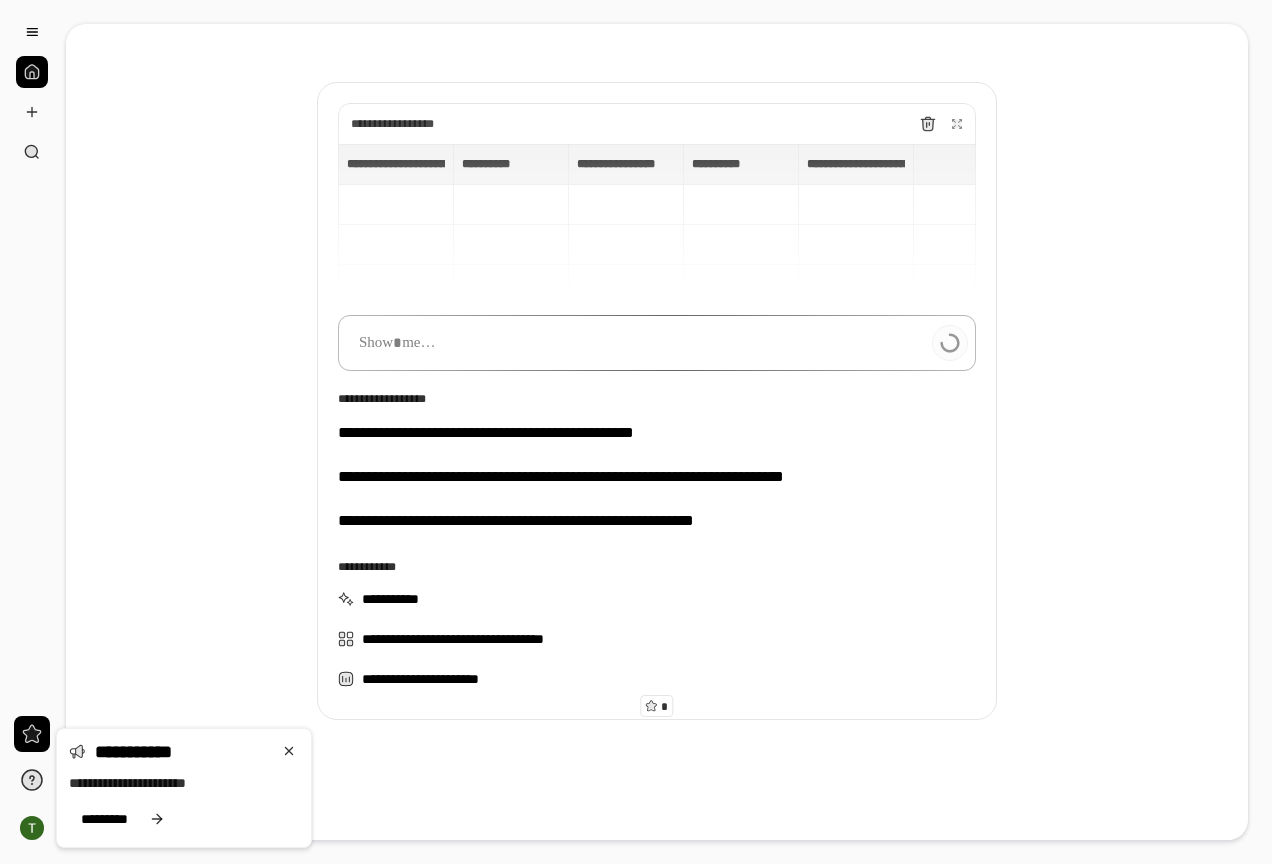 scroll, scrollTop: 107, scrollLeft: 0, axis: vertical 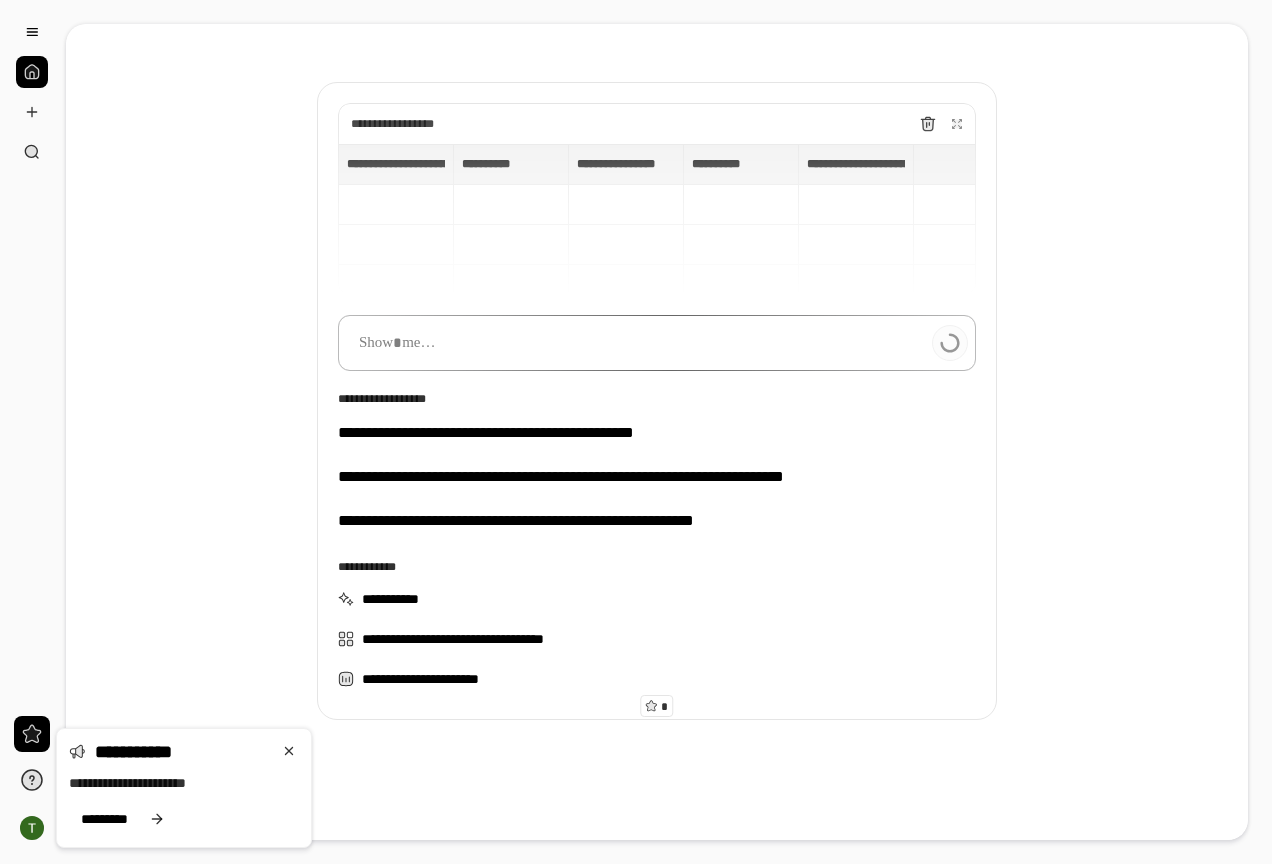 click at bounding box center (657, 343) 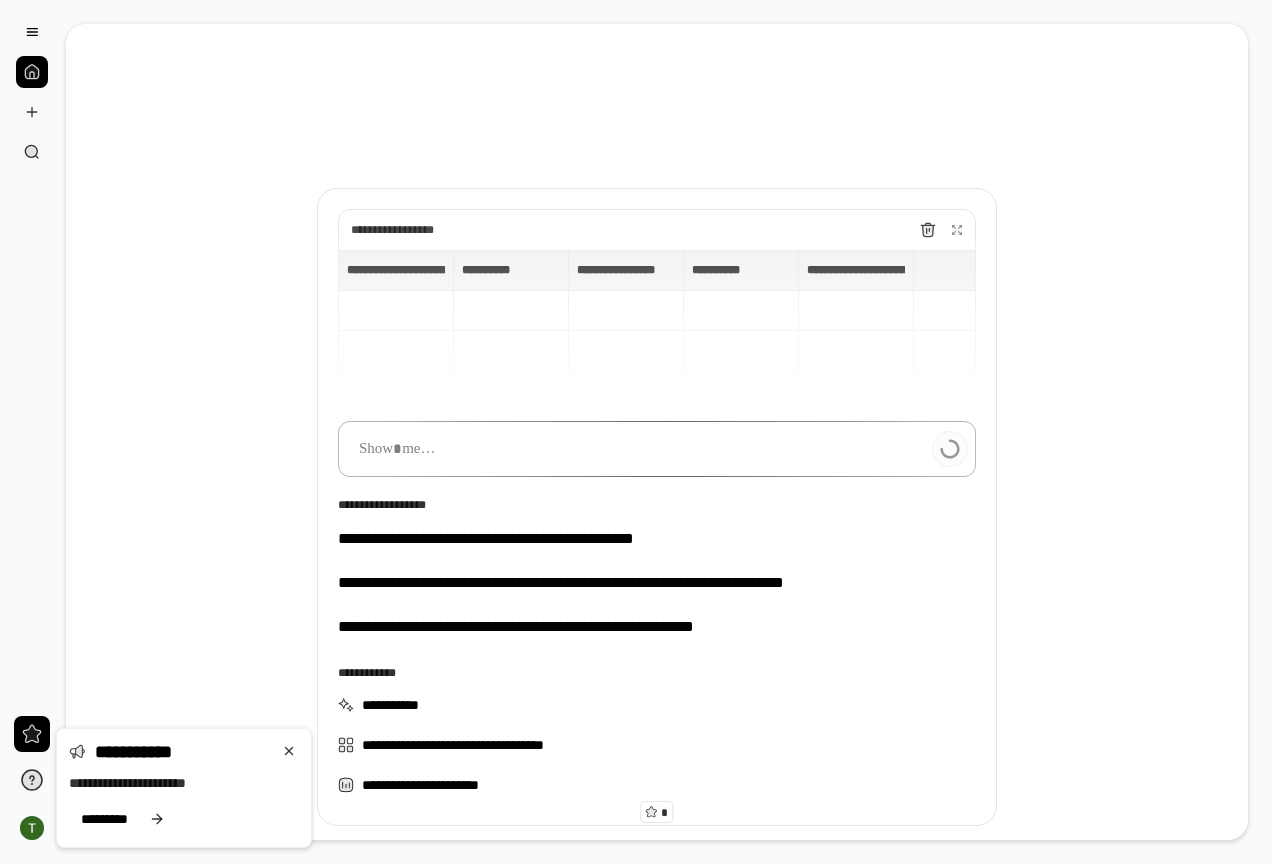 scroll, scrollTop: 0, scrollLeft: 0, axis: both 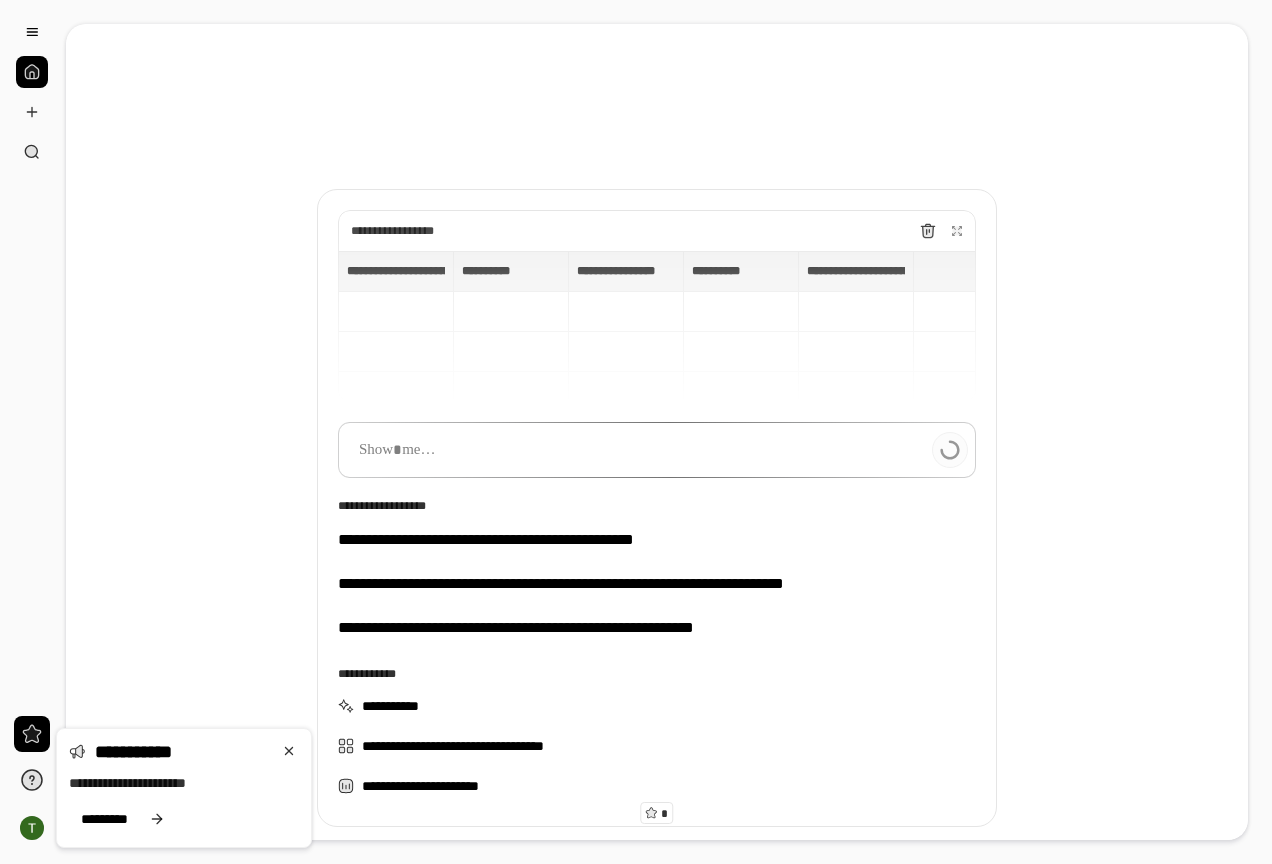 click on "**********" at bounding box center [657, 326] 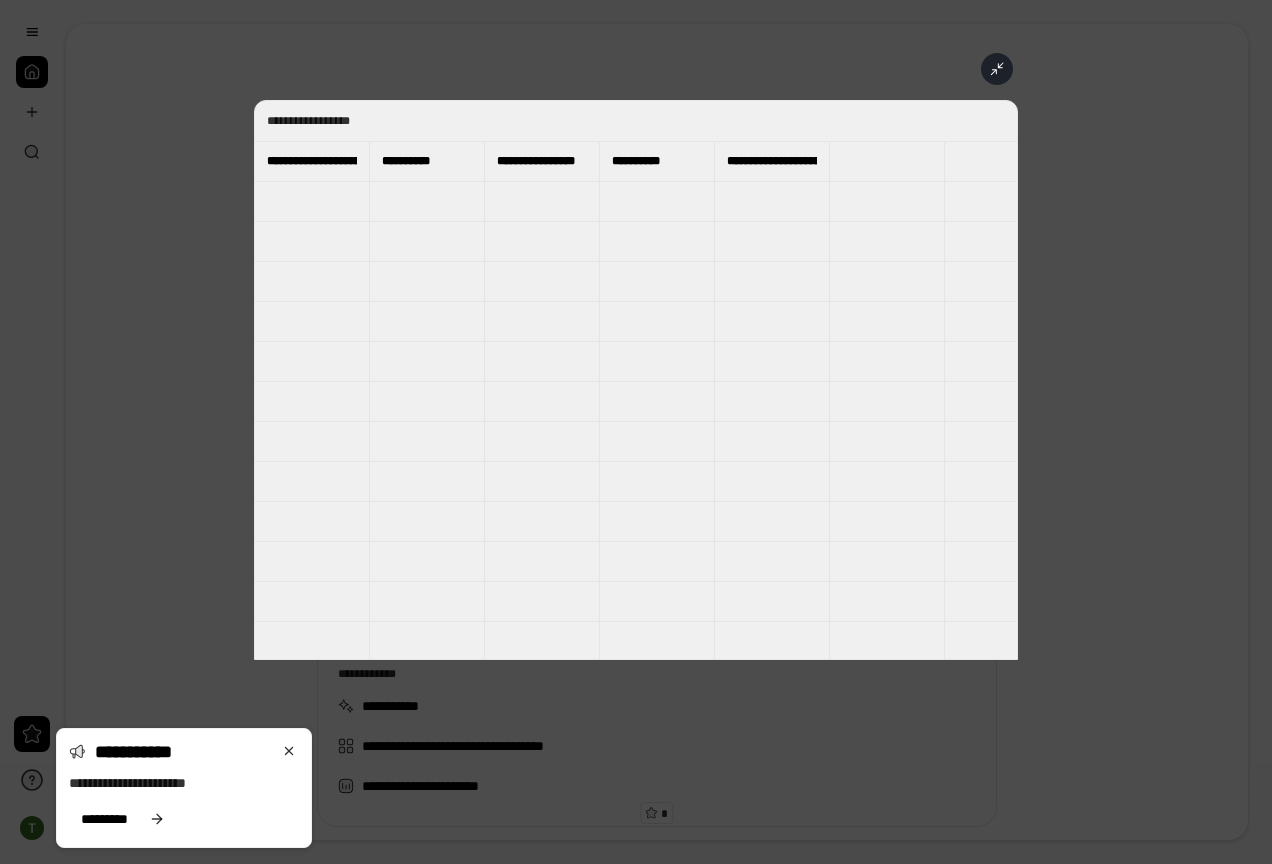 drag, startPoint x: 1140, startPoint y: 169, endPoint x: 1122, endPoint y: 197, distance: 33.286633 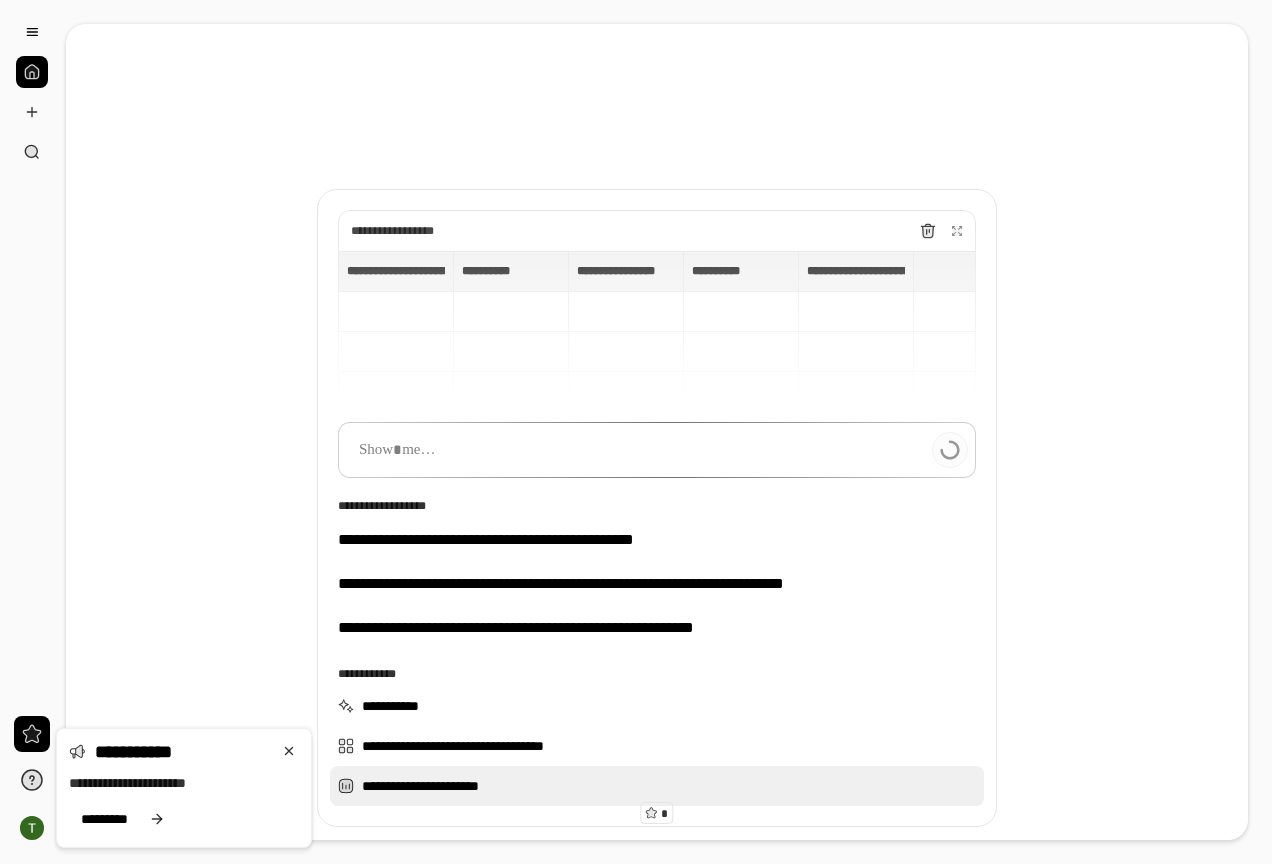 click on "**********" at bounding box center (657, 786) 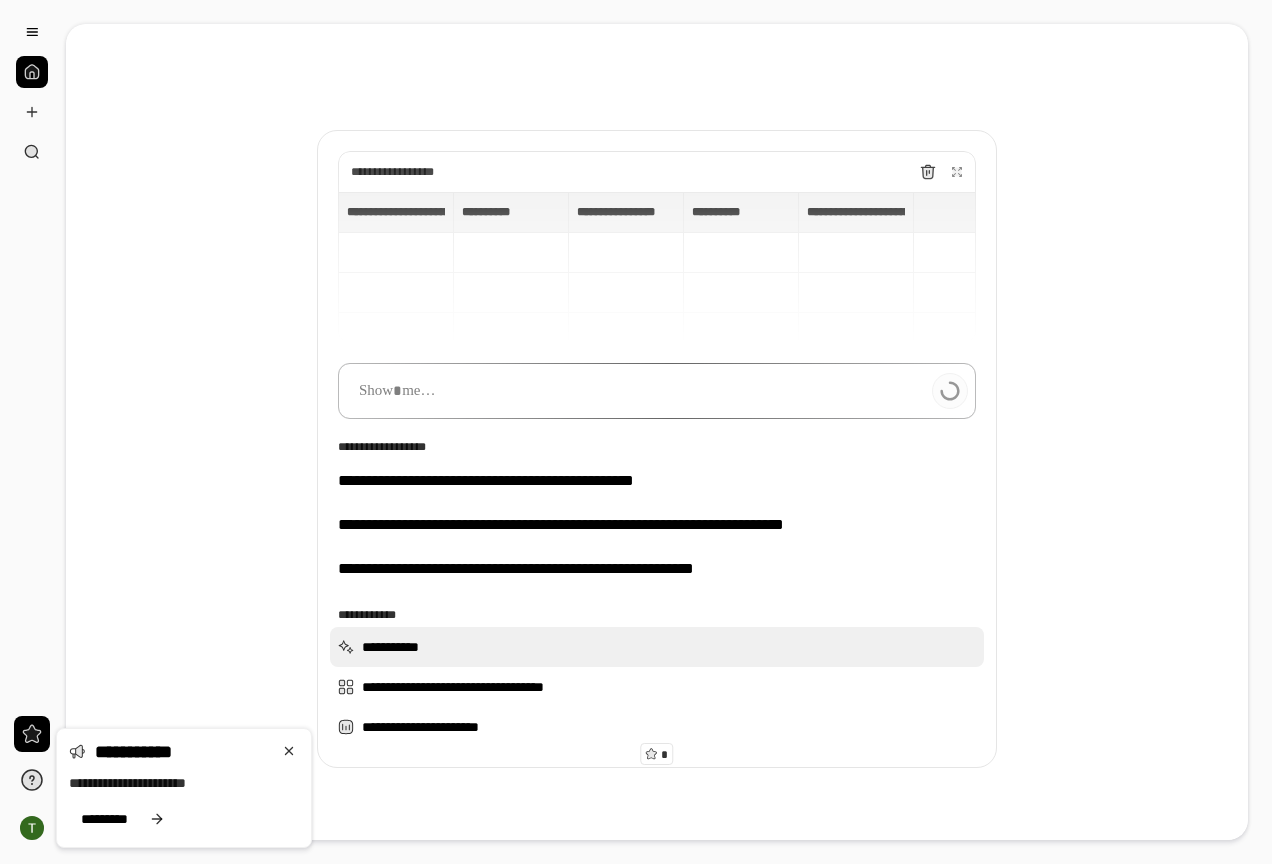 scroll, scrollTop: 107, scrollLeft: 0, axis: vertical 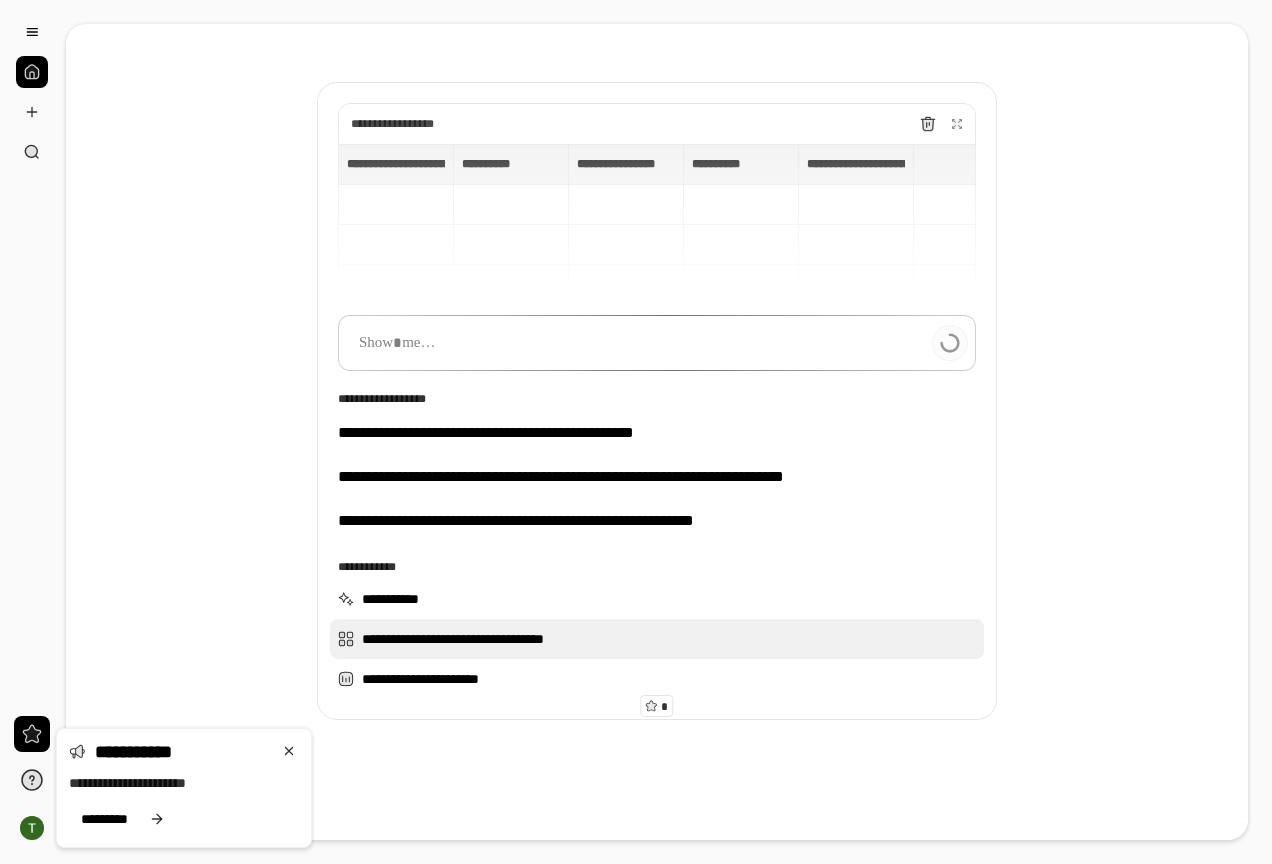 click on "**********" at bounding box center (657, 639) 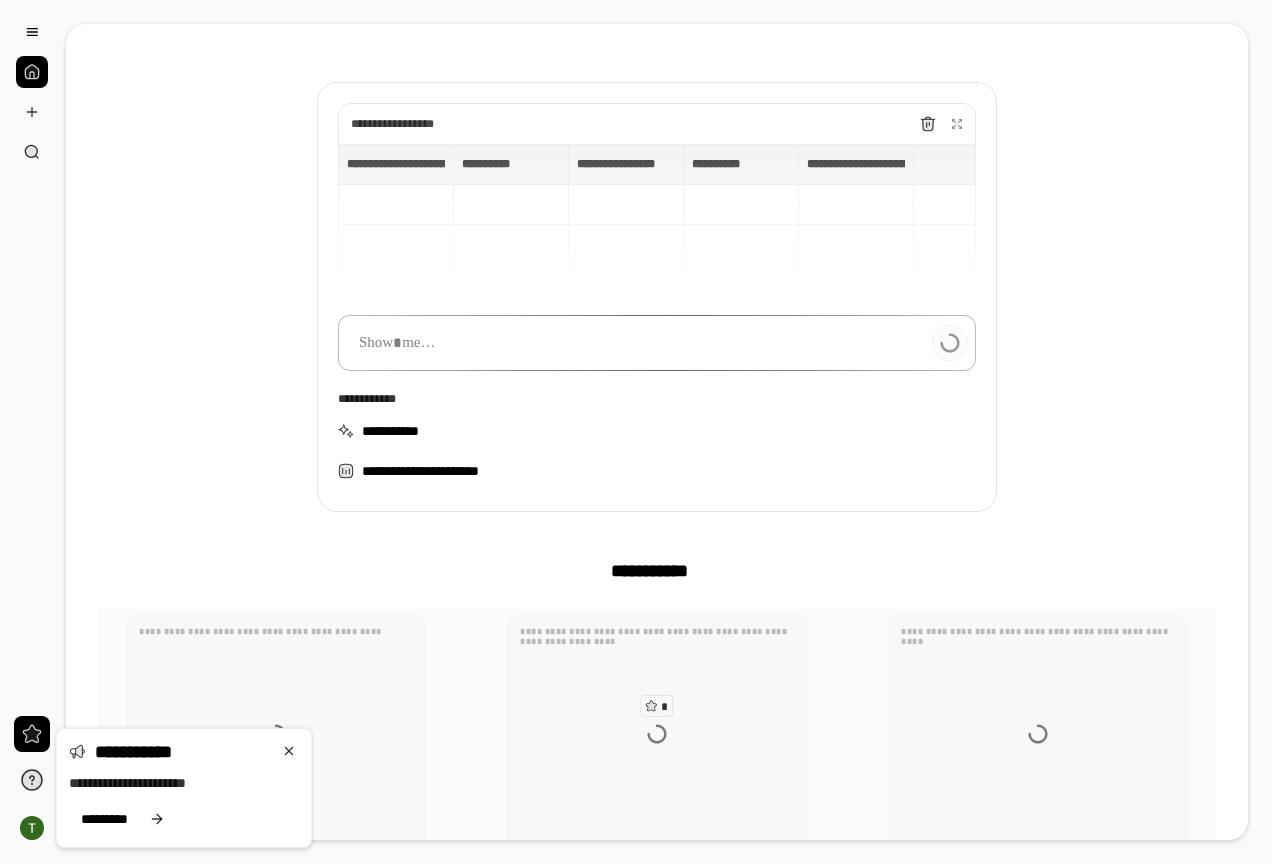 click at bounding box center [657, 343] 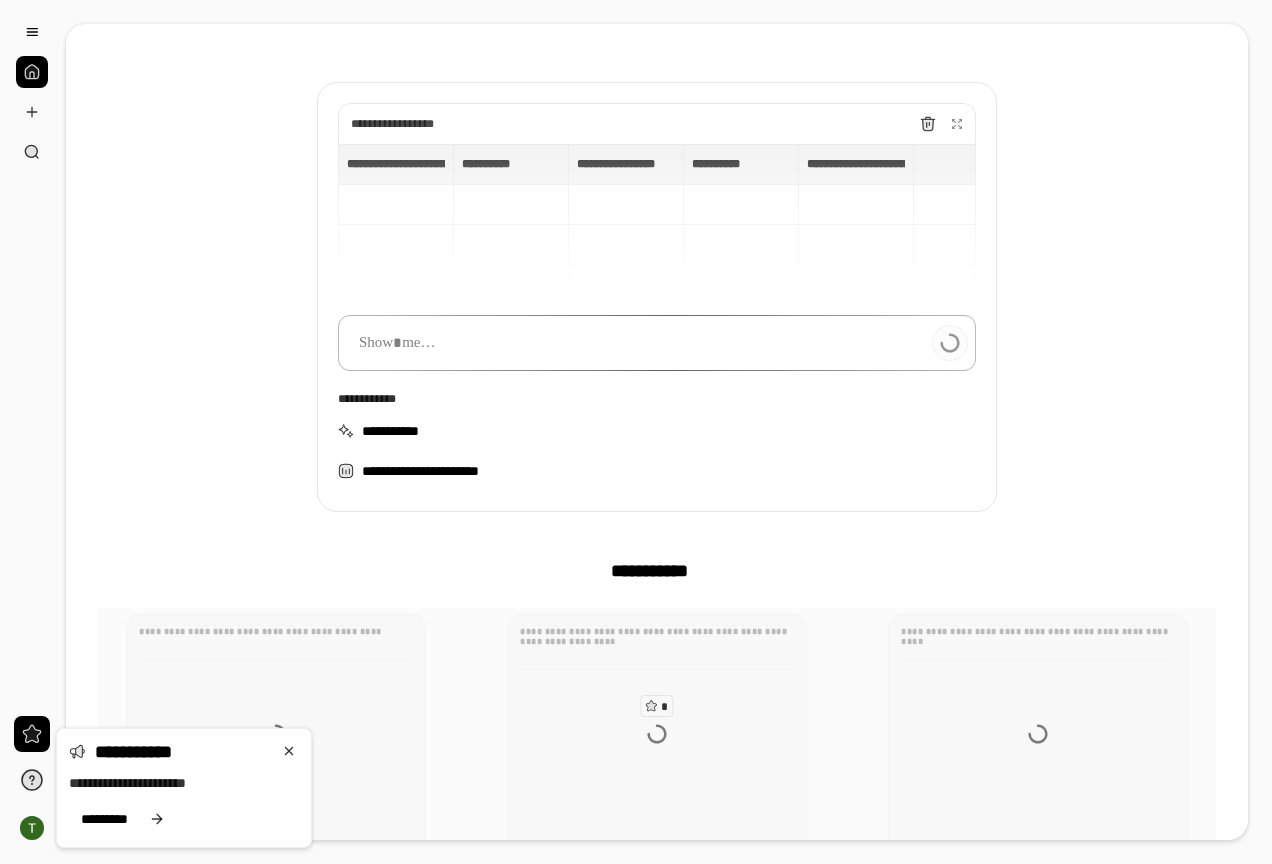 paste 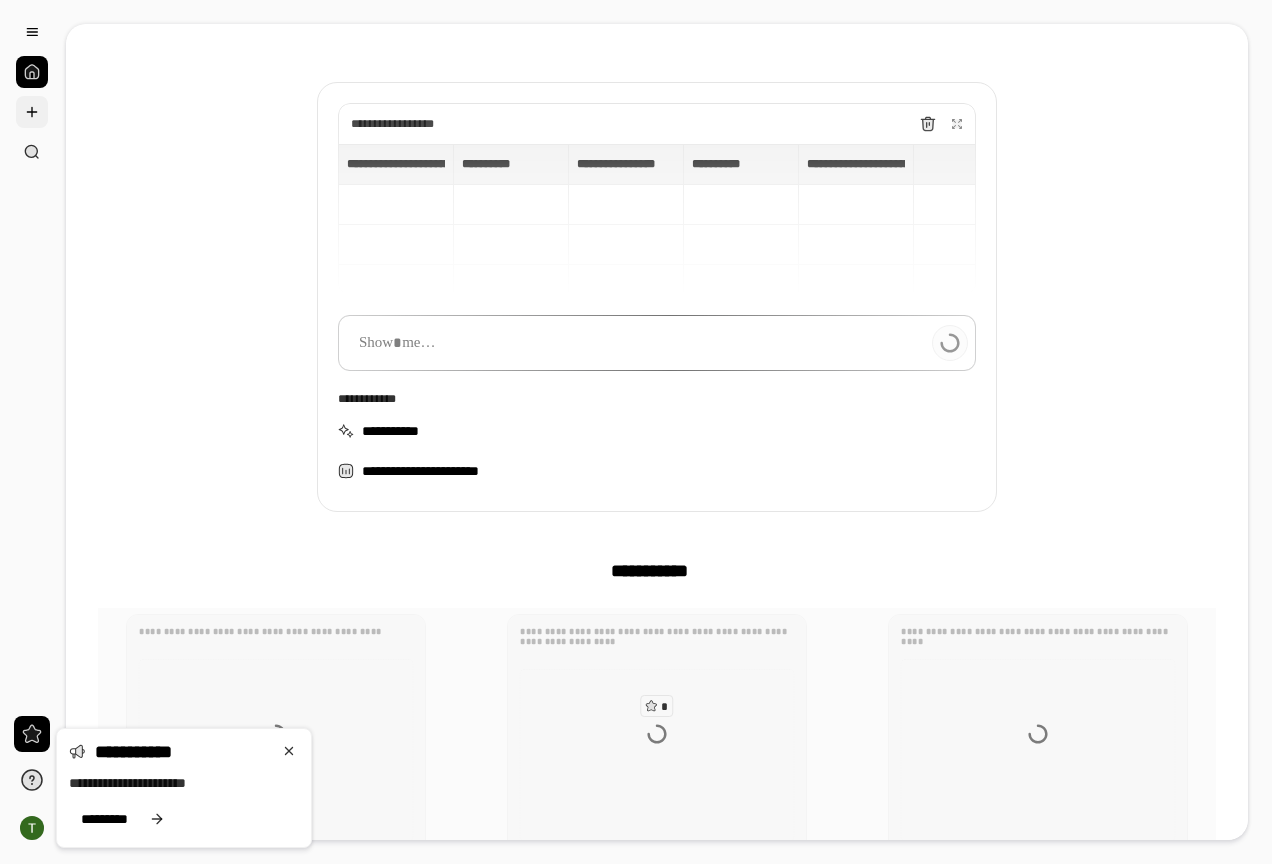click at bounding box center [32, 112] 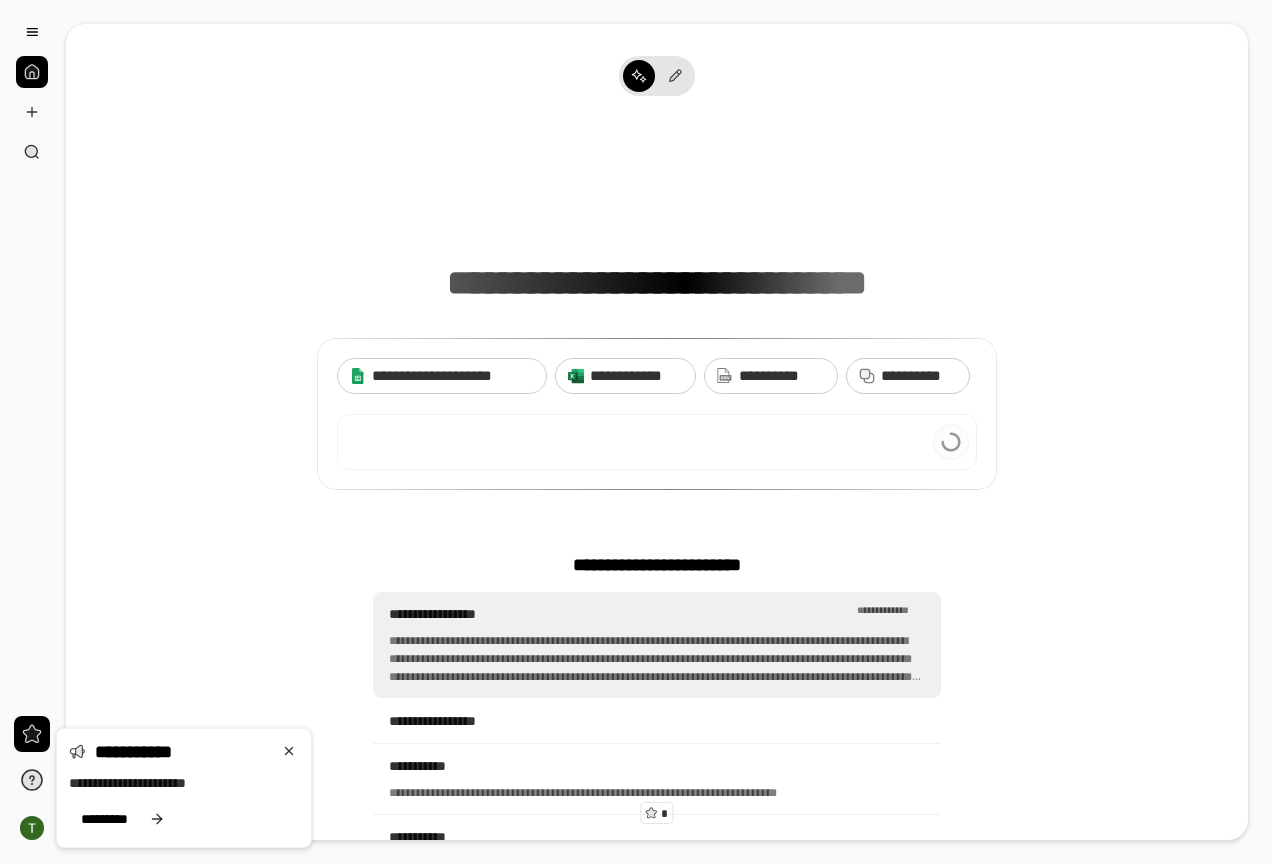 click on "**********" at bounding box center (657, 645) 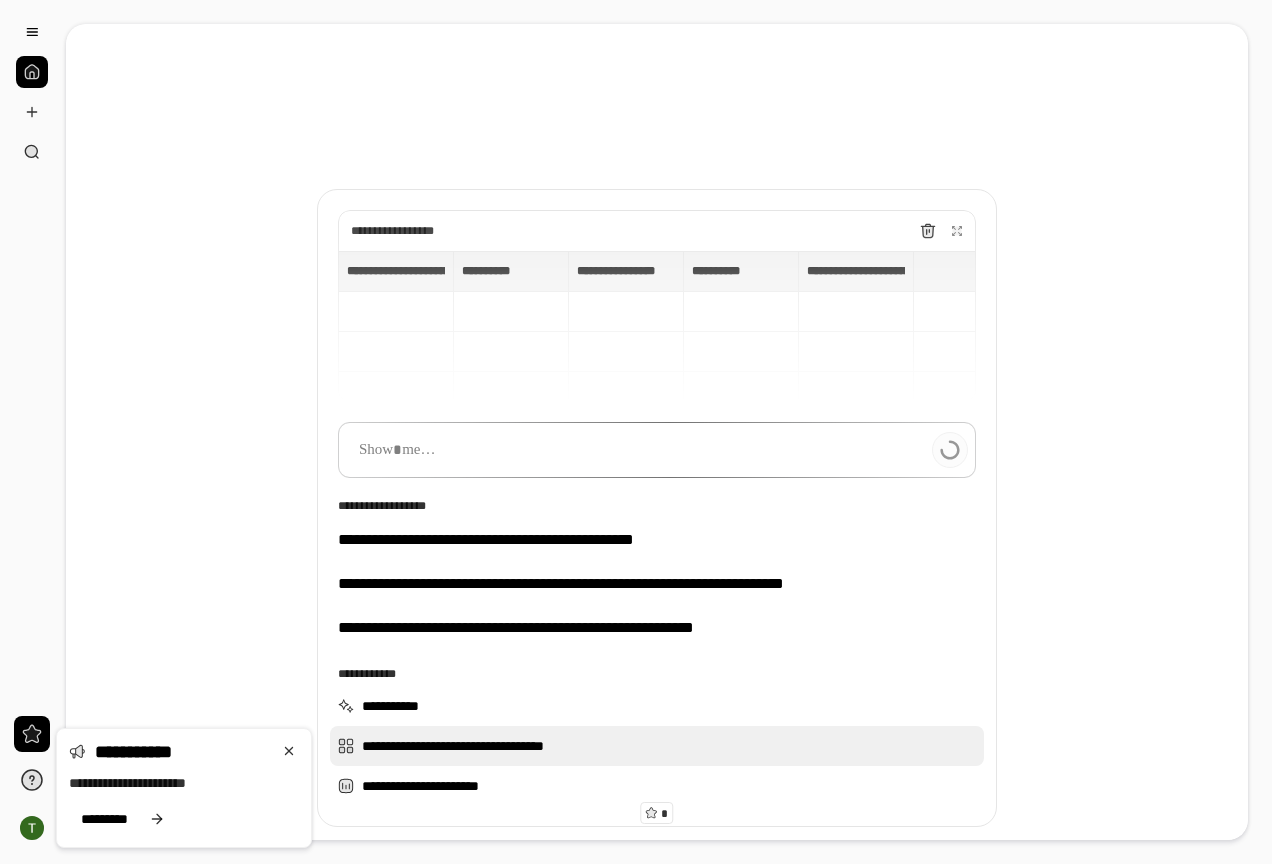 click on "**********" at bounding box center [657, 746] 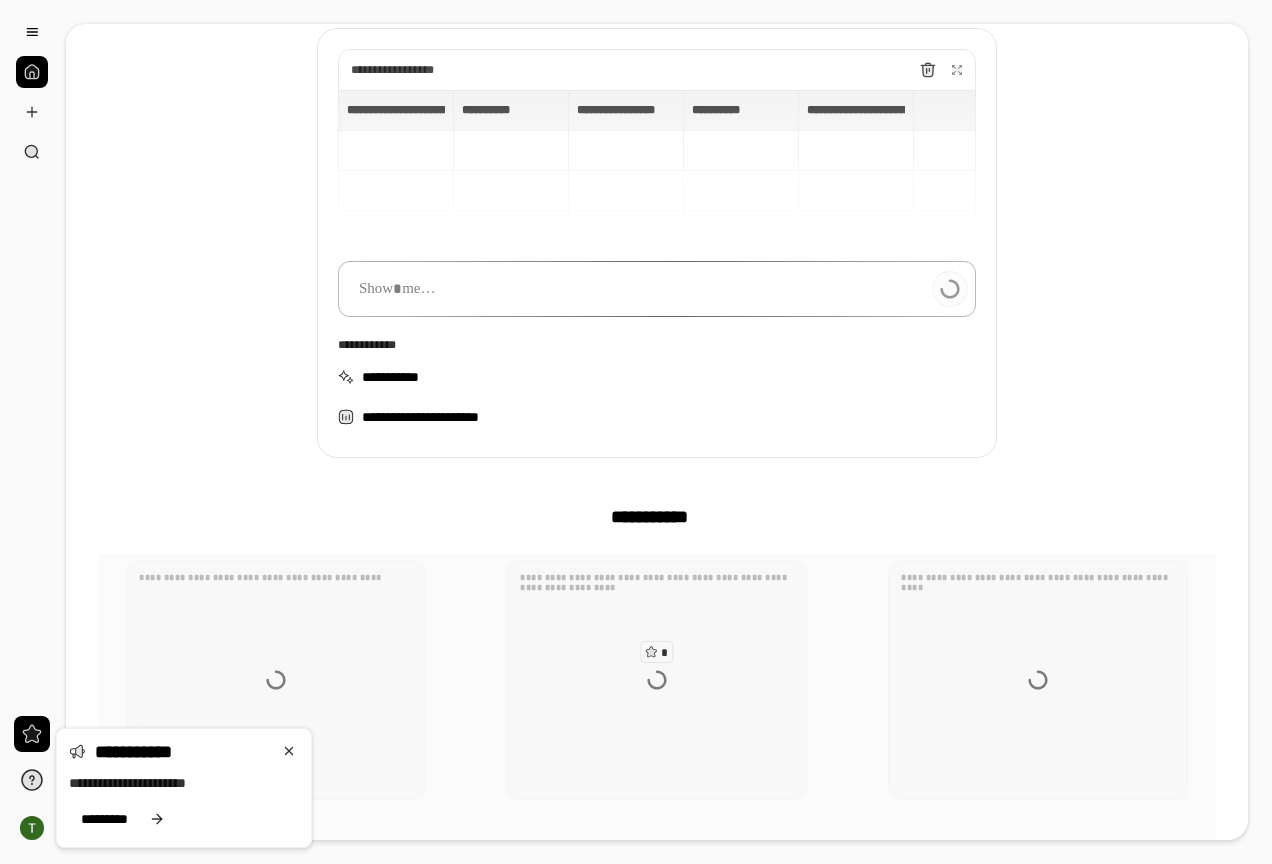scroll, scrollTop: 361, scrollLeft: 0, axis: vertical 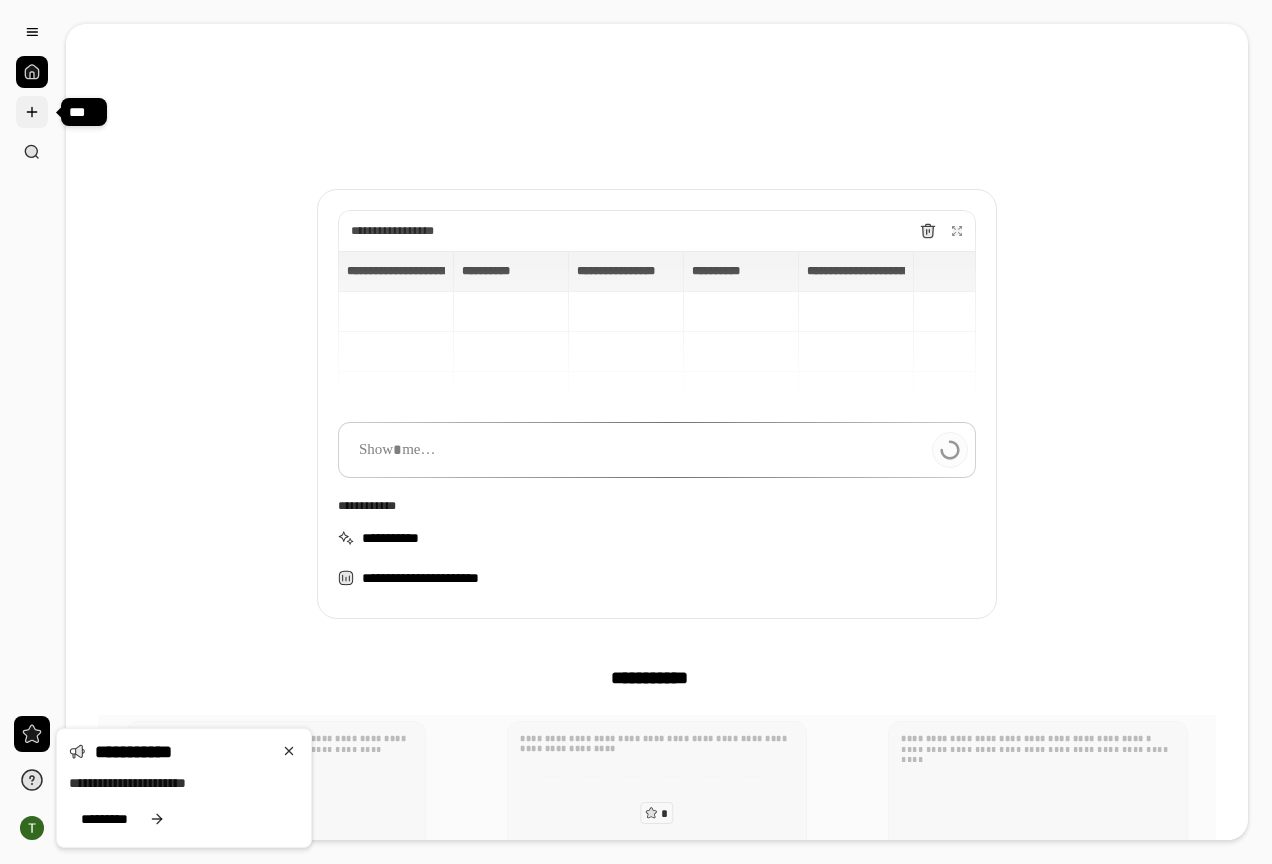 click at bounding box center (32, 112) 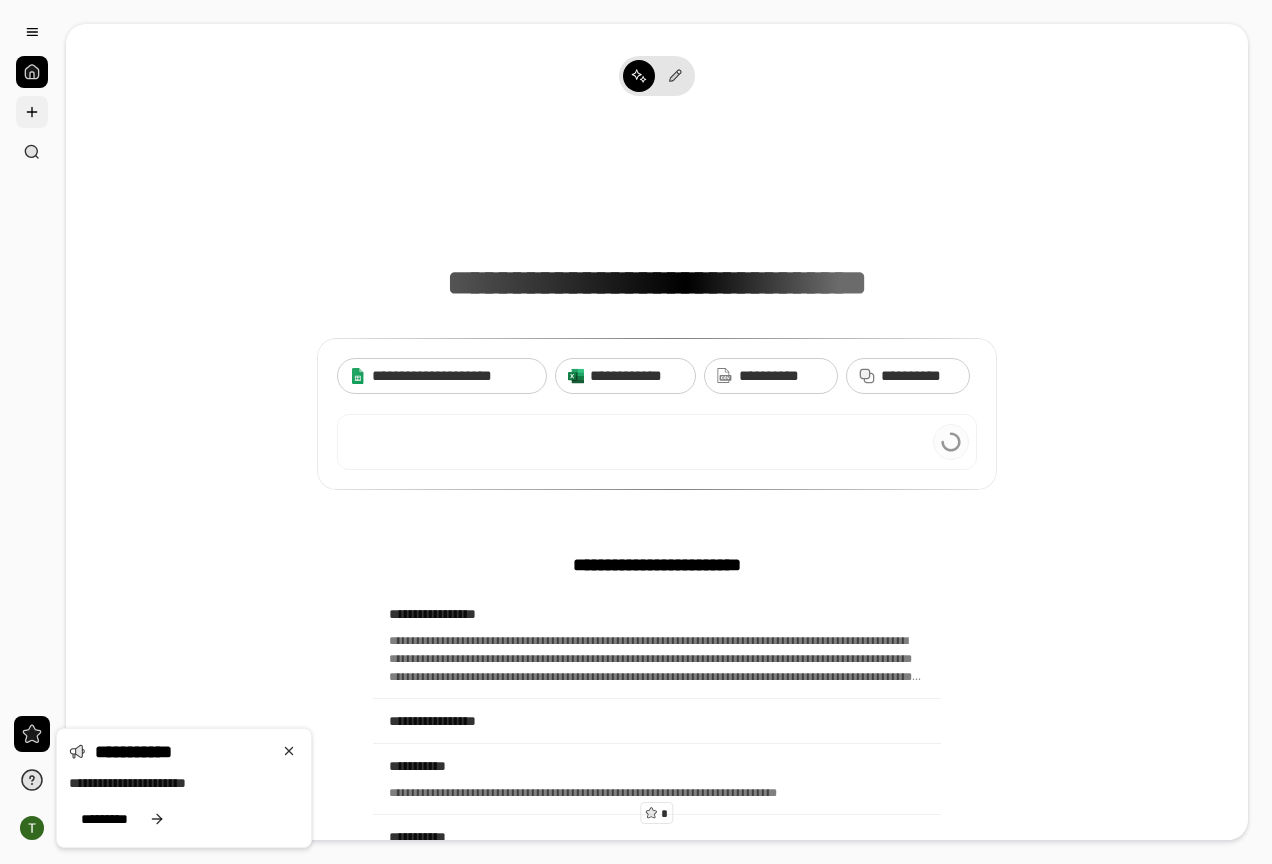 click at bounding box center [32, 112] 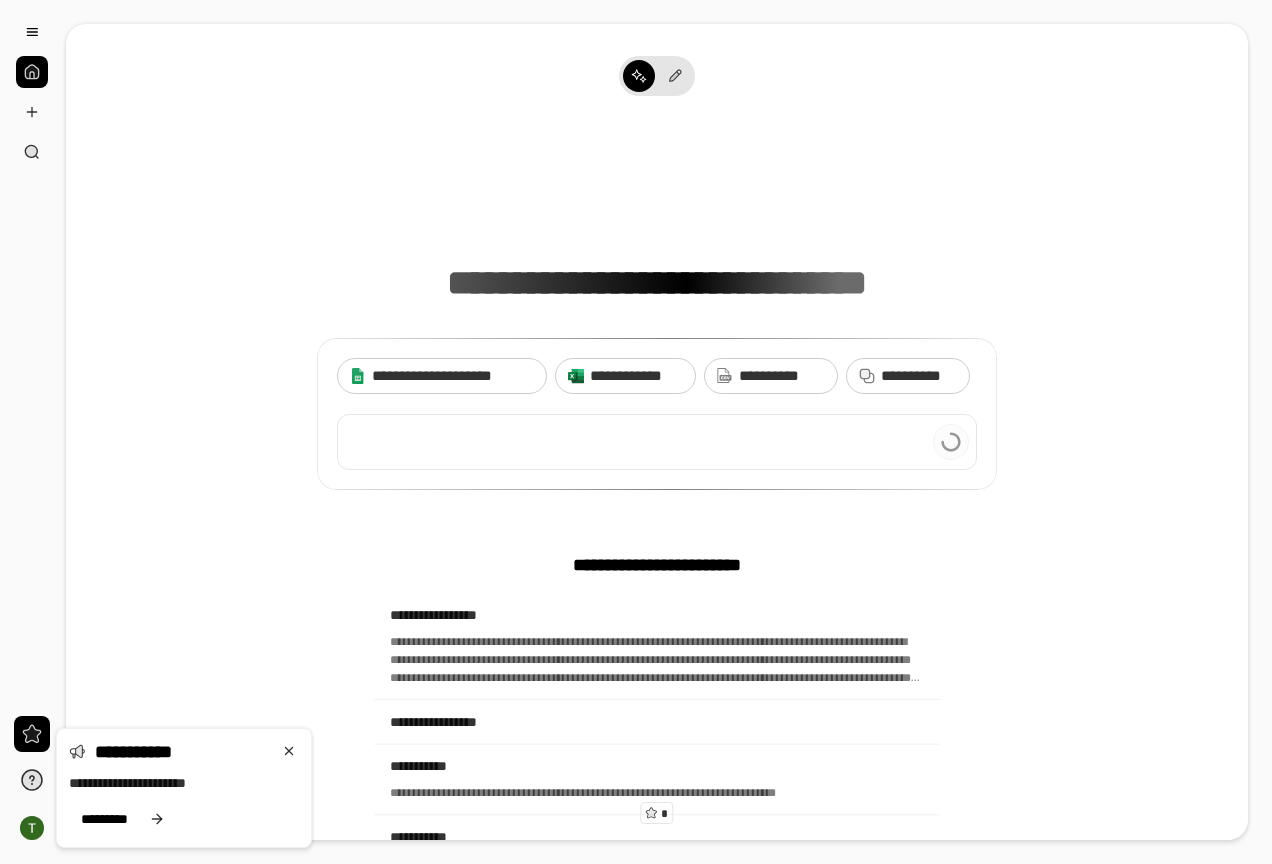 click at bounding box center (657, 442) 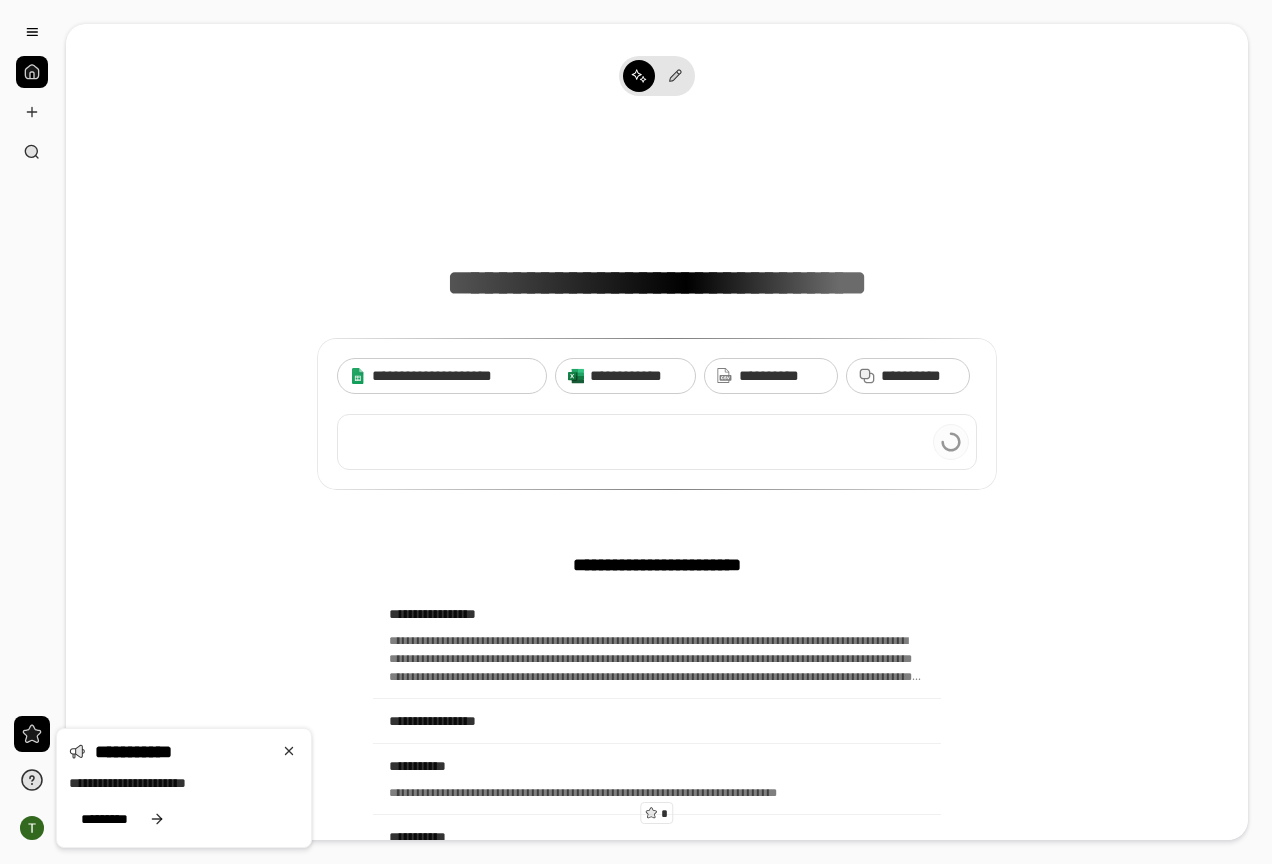 click at bounding box center [657, 442] 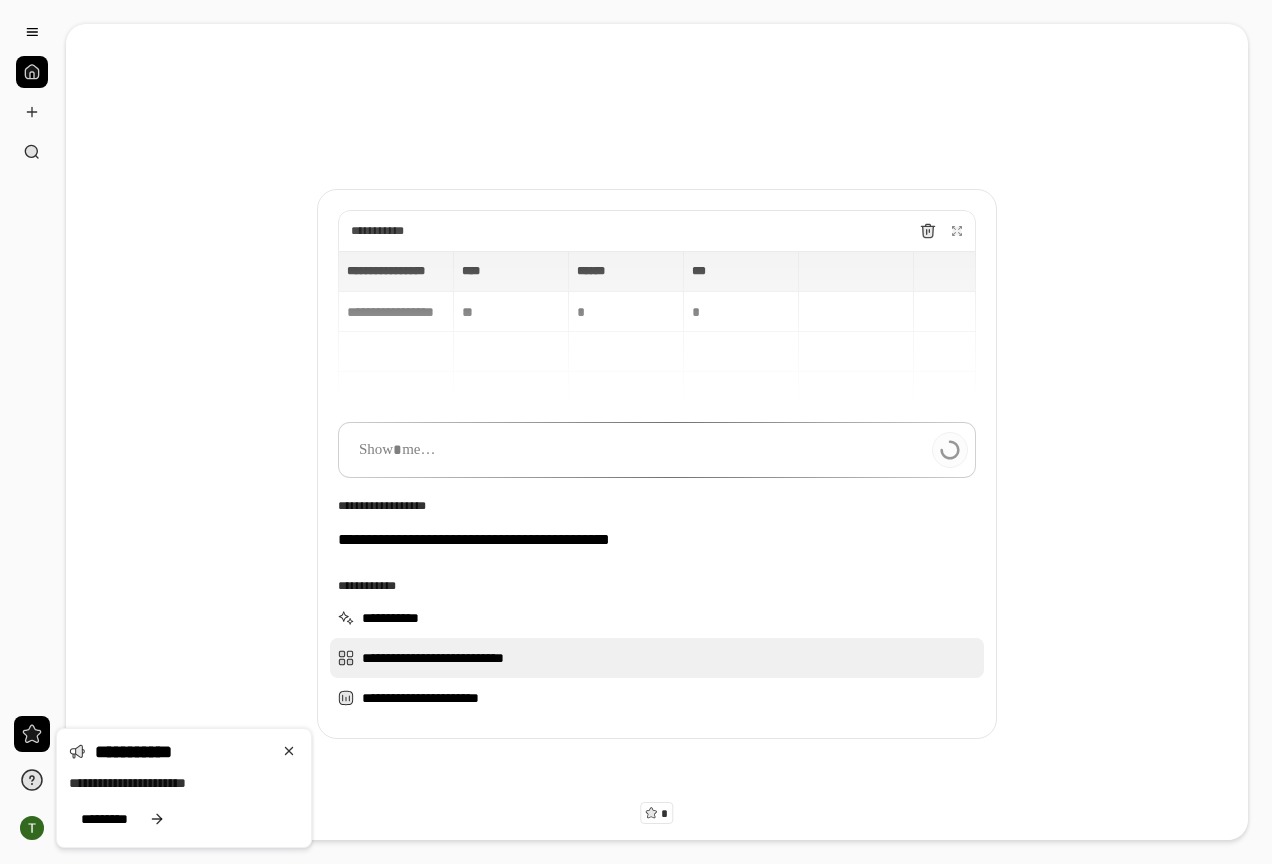 click on "**********" at bounding box center [657, 658] 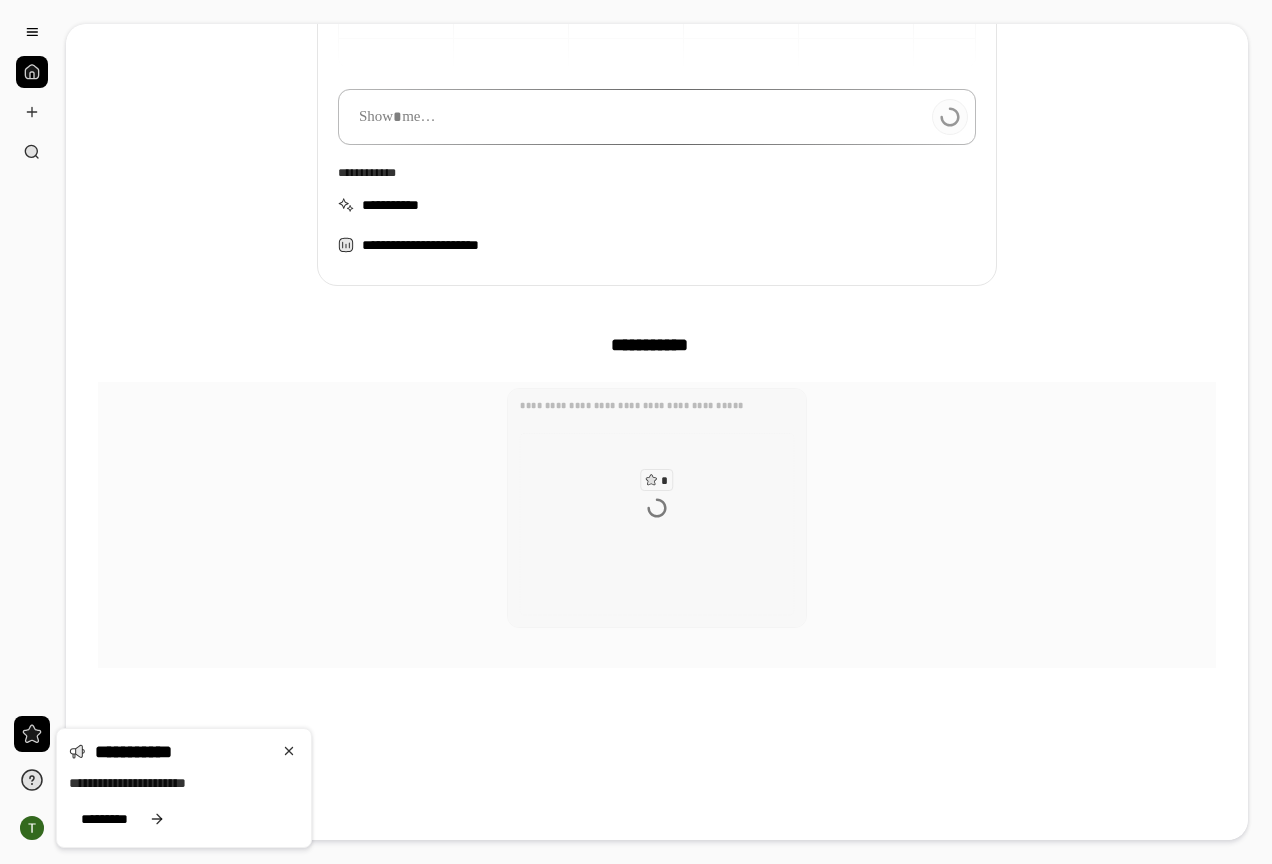 scroll, scrollTop: 361, scrollLeft: 0, axis: vertical 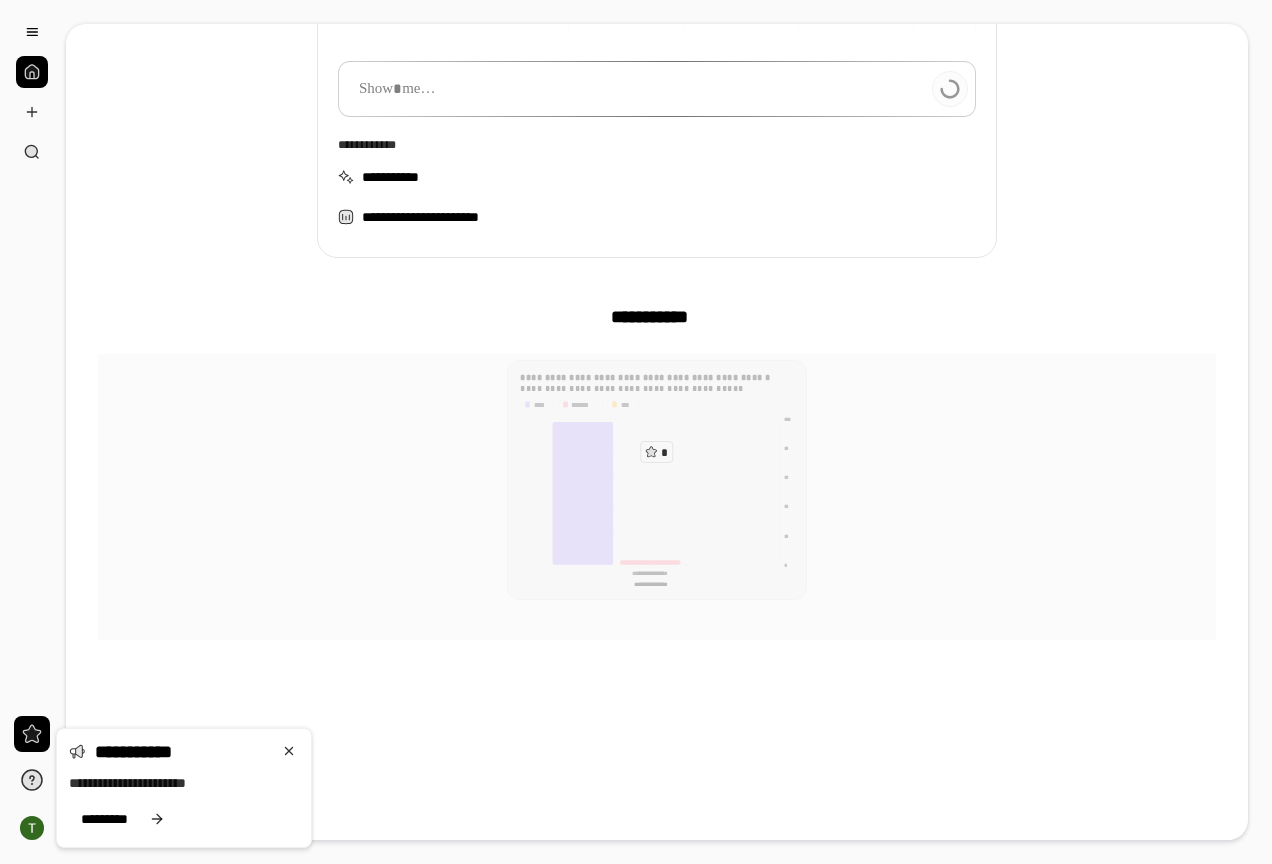 click on "**********" at bounding box center [657, 481] 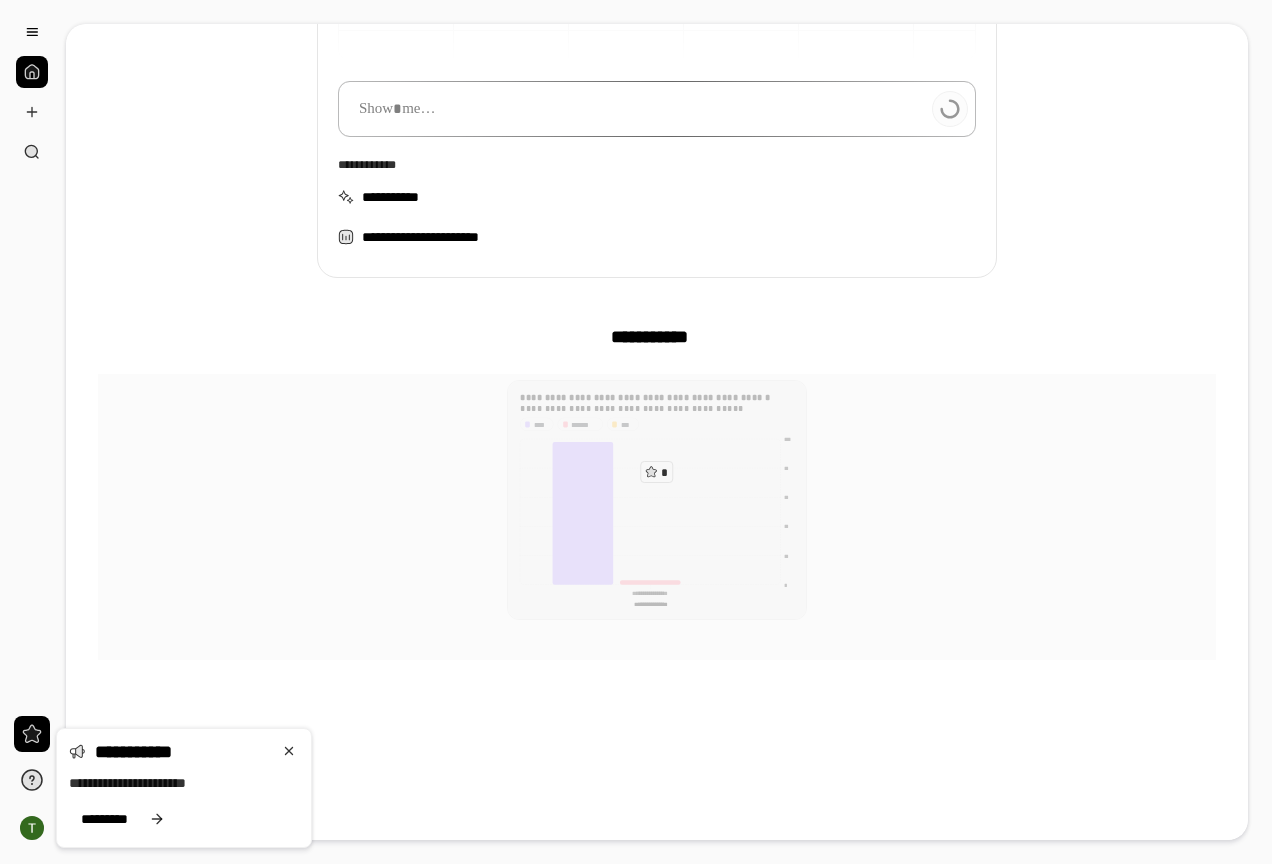 scroll, scrollTop: 361, scrollLeft: 0, axis: vertical 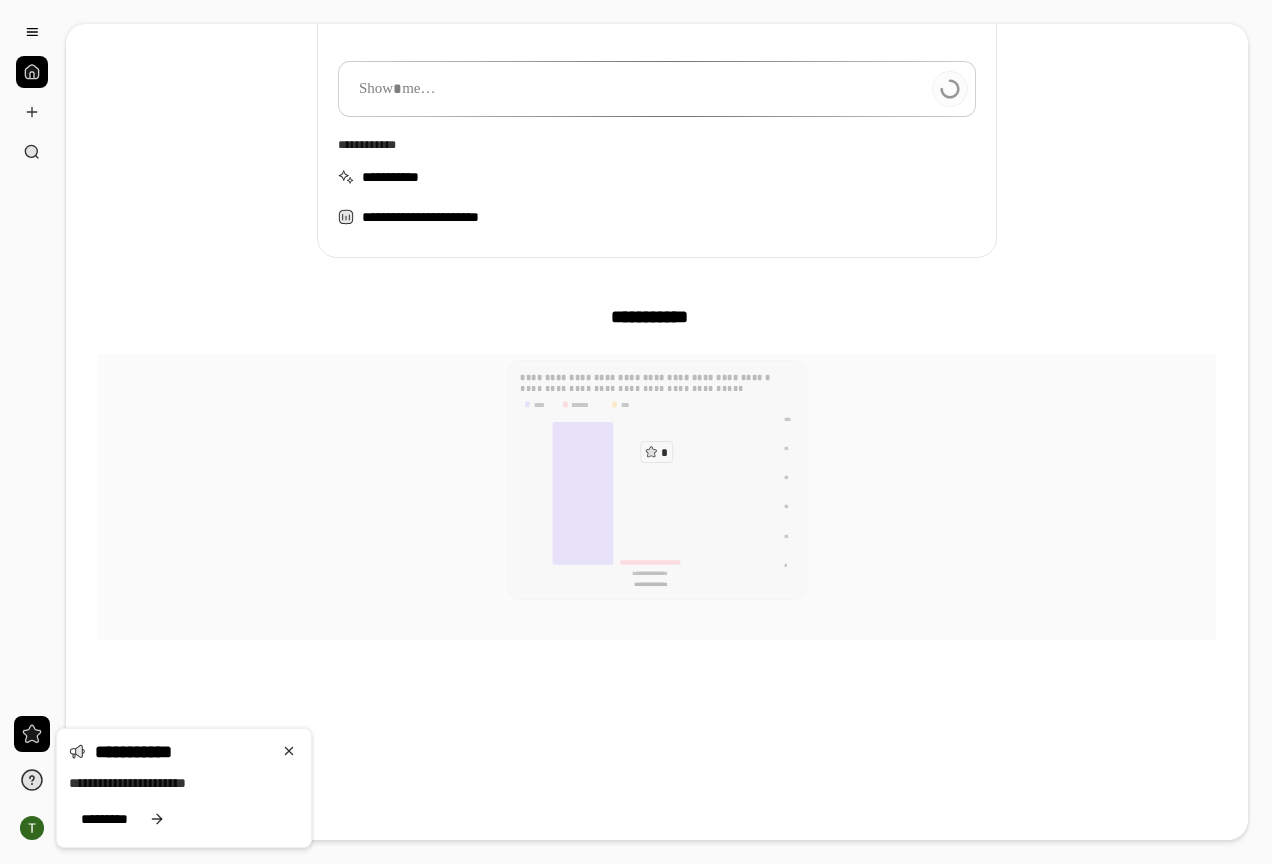 click on "**********" at bounding box center (657, 481) 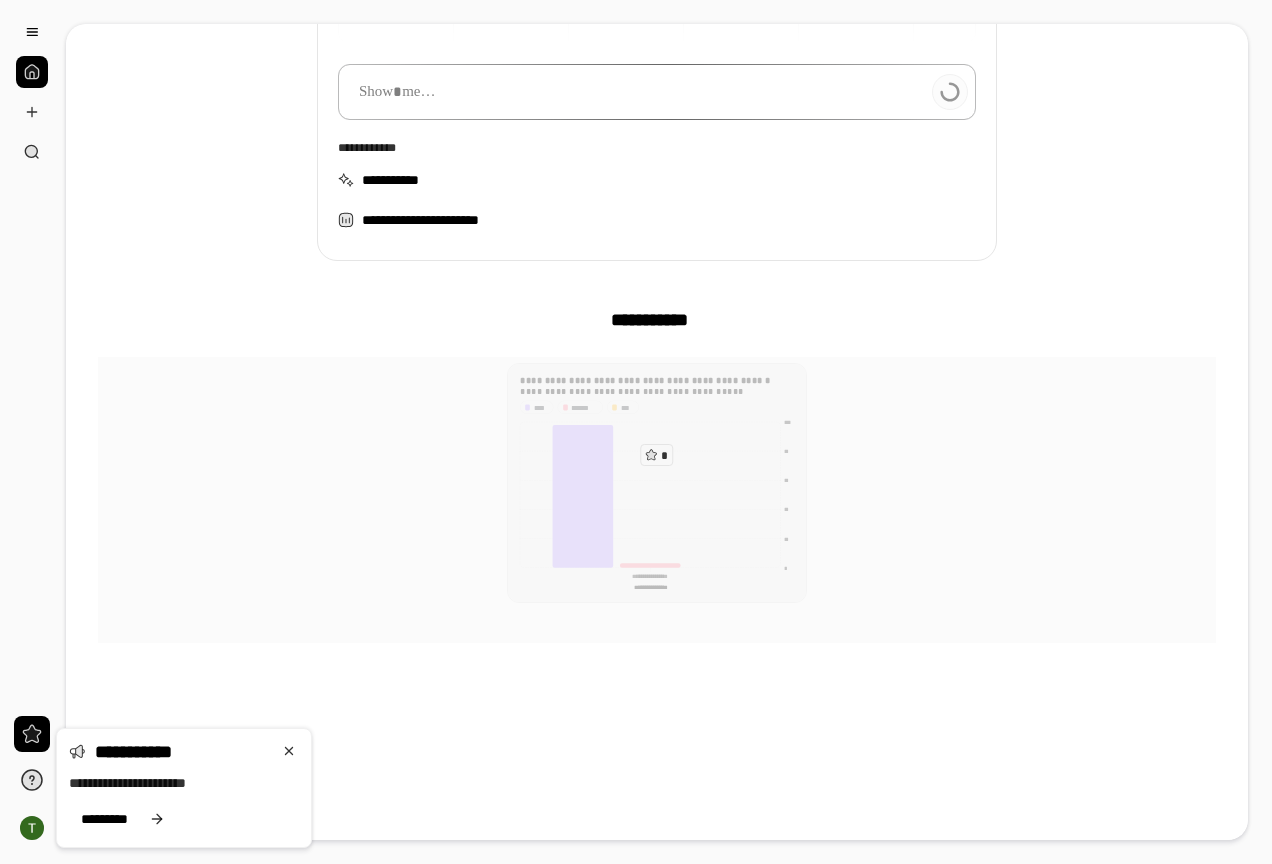 scroll, scrollTop: 361, scrollLeft: 0, axis: vertical 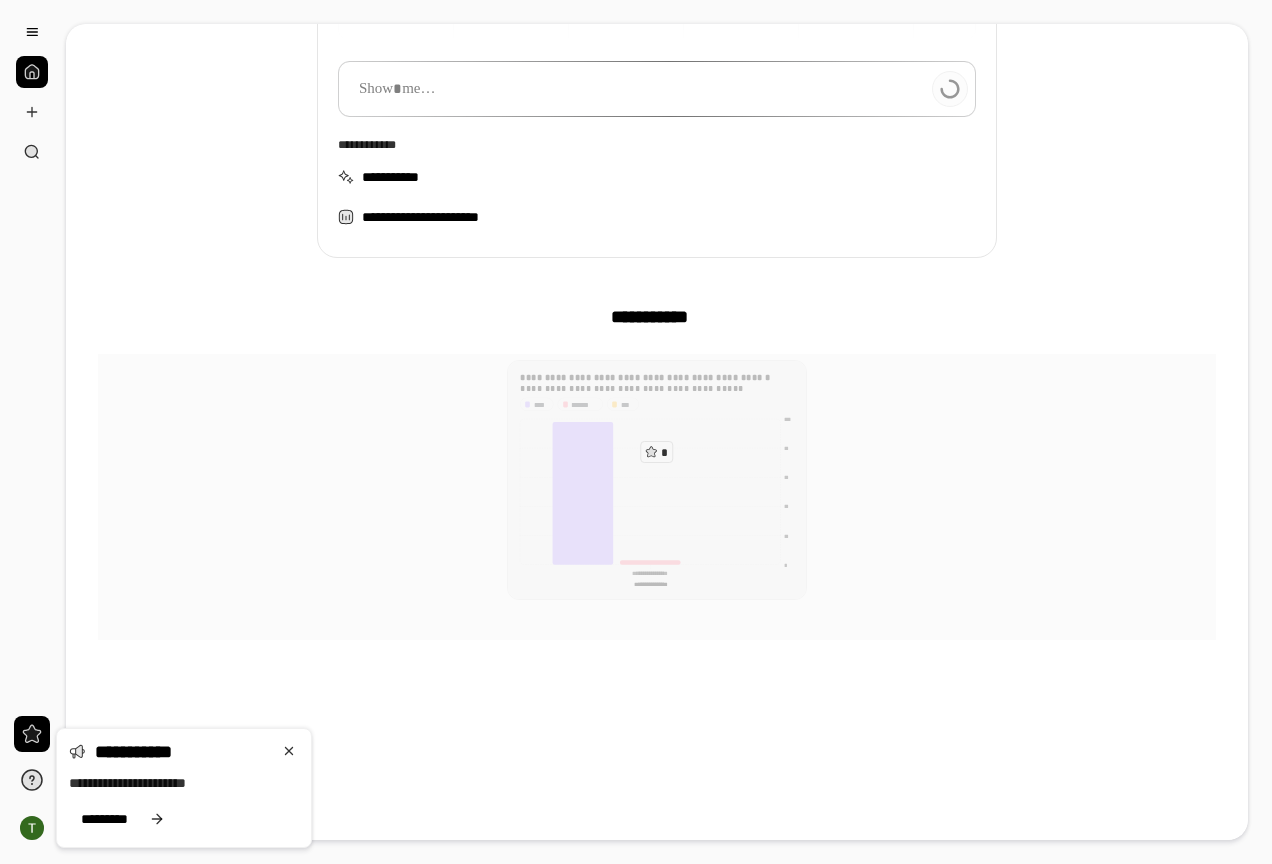 click on "**********" at bounding box center (184, 783) 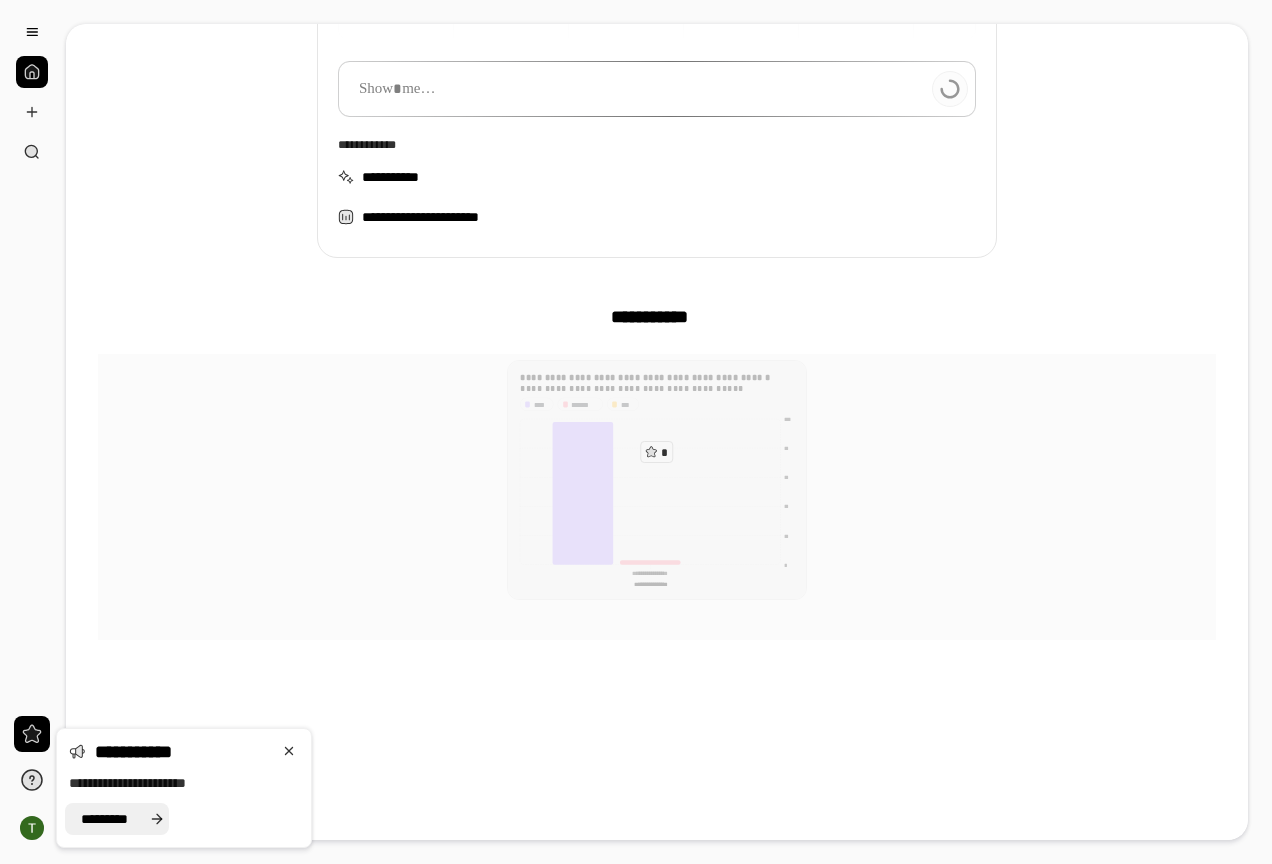 click on "*********" at bounding box center (117, 819) 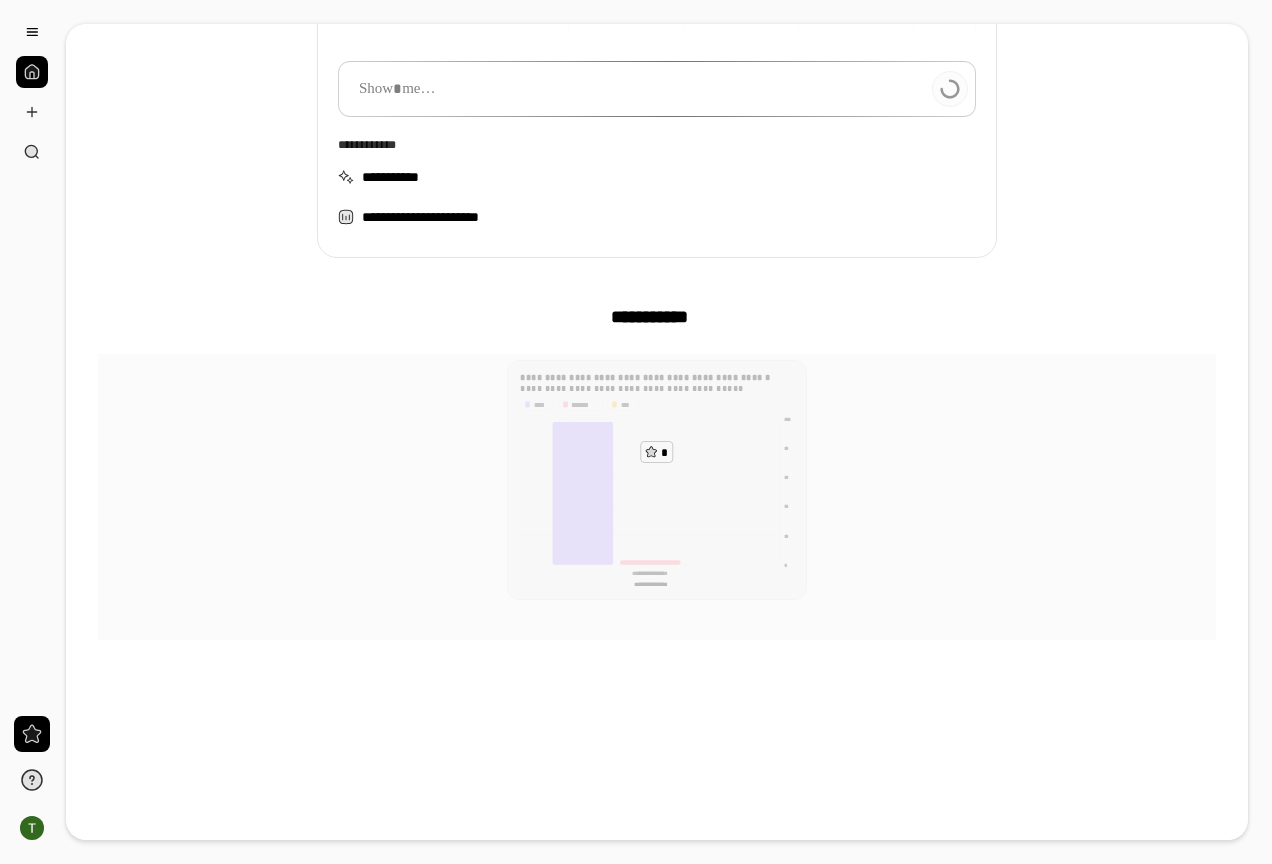 click 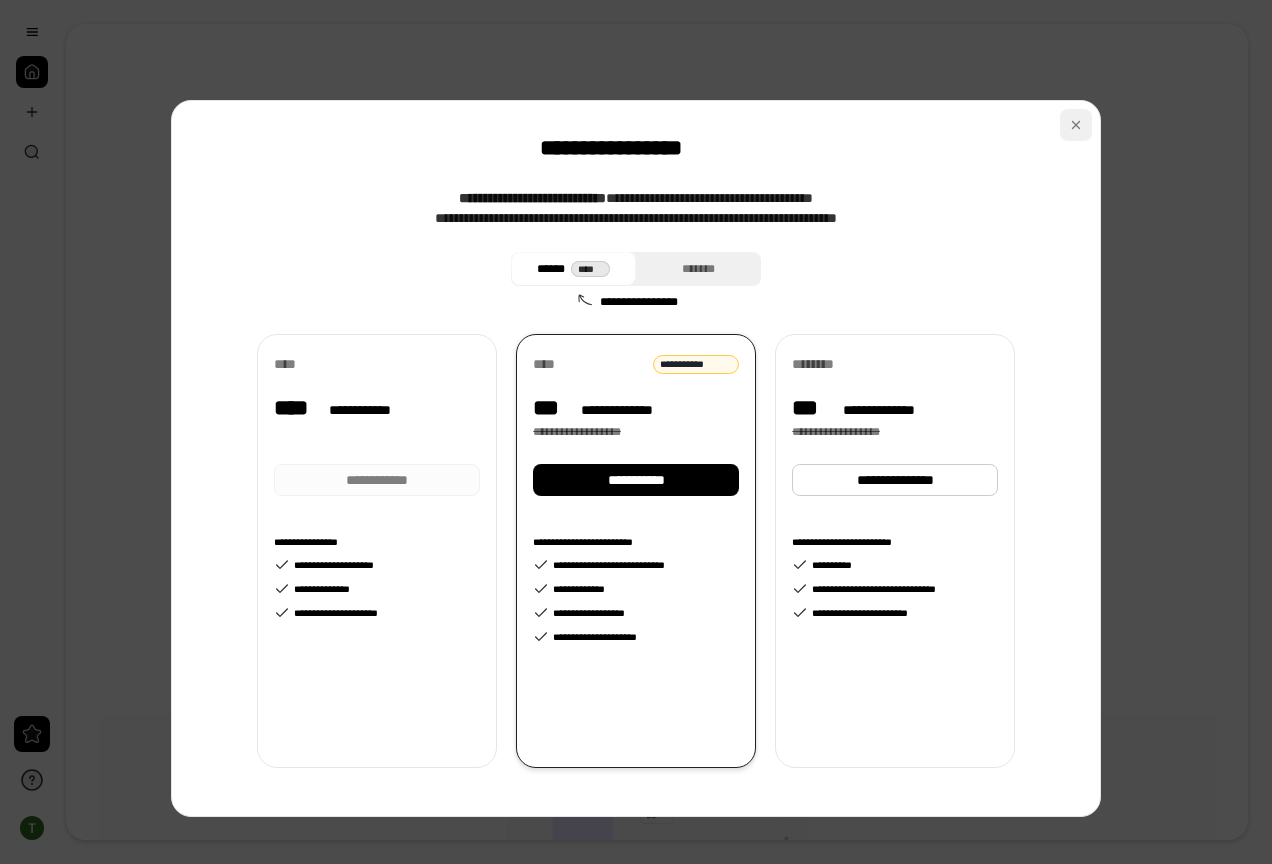 click at bounding box center (1076, 125) 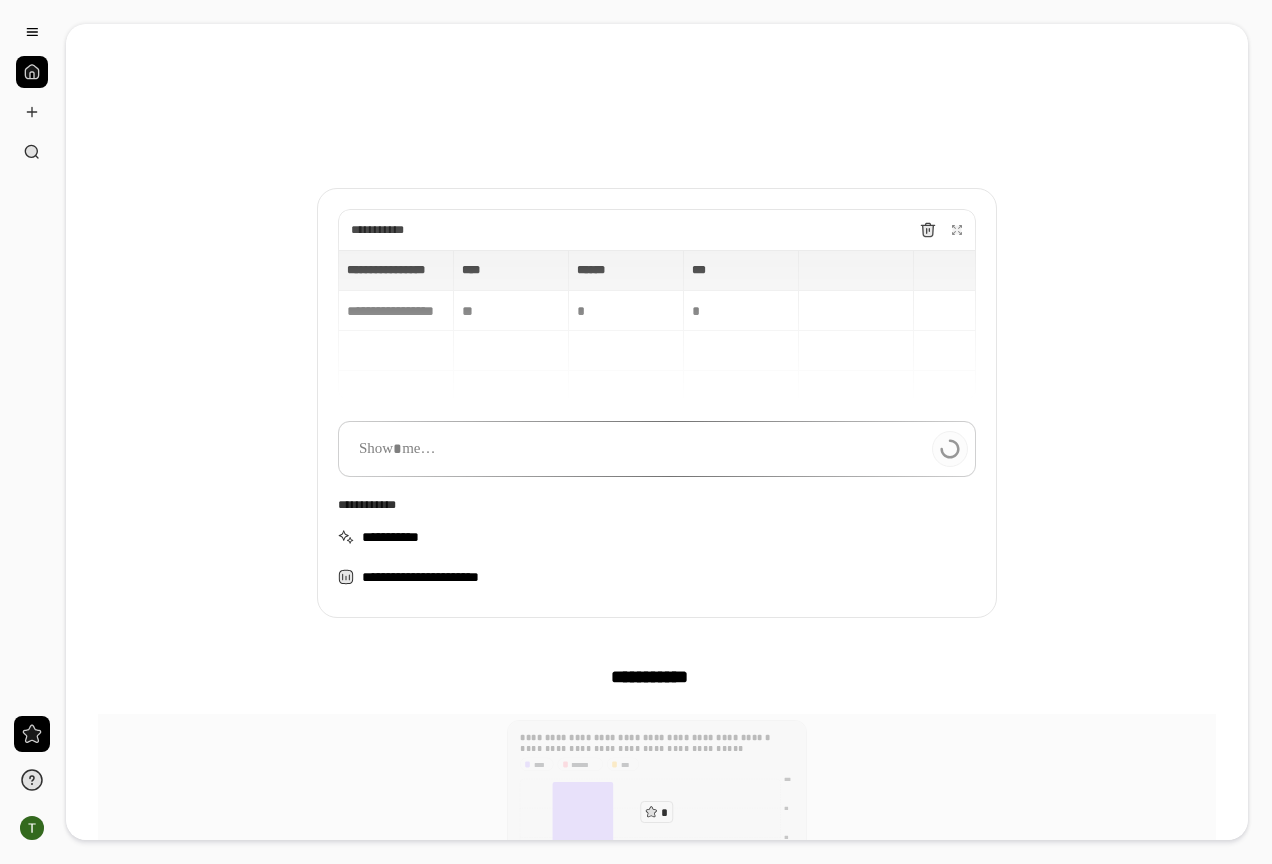 scroll, scrollTop: 0, scrollLeft: 0, axis: both 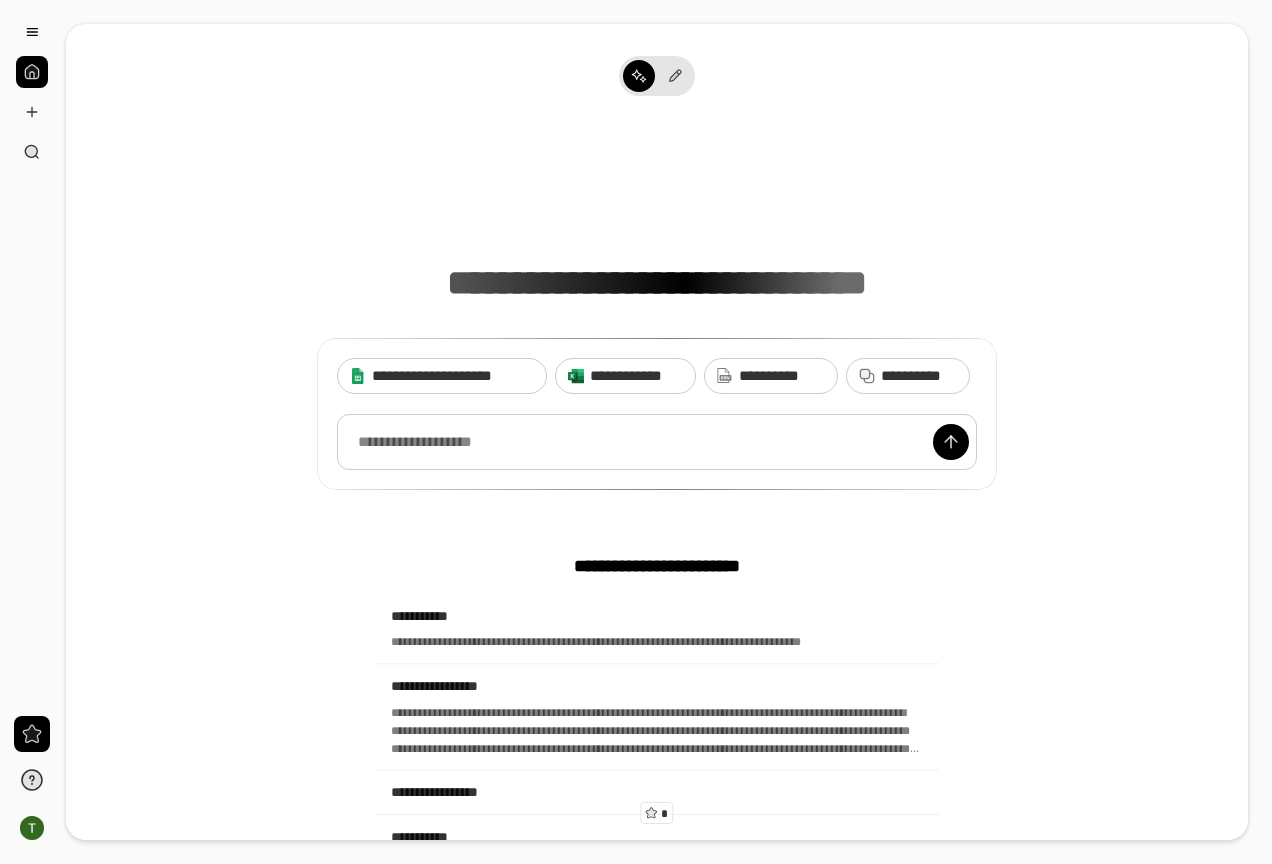 click at bounding box center (657, 442) 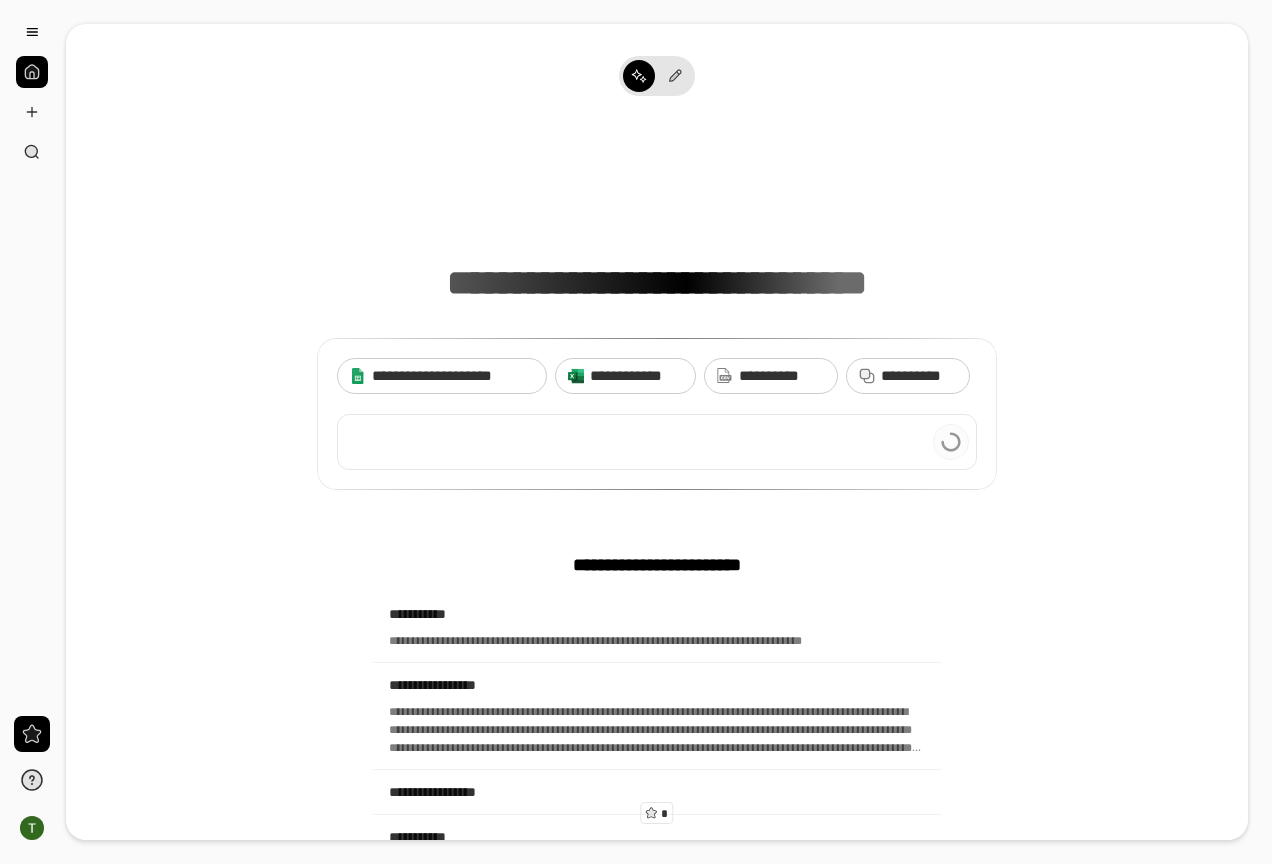 click at bounding box center [657, 442] 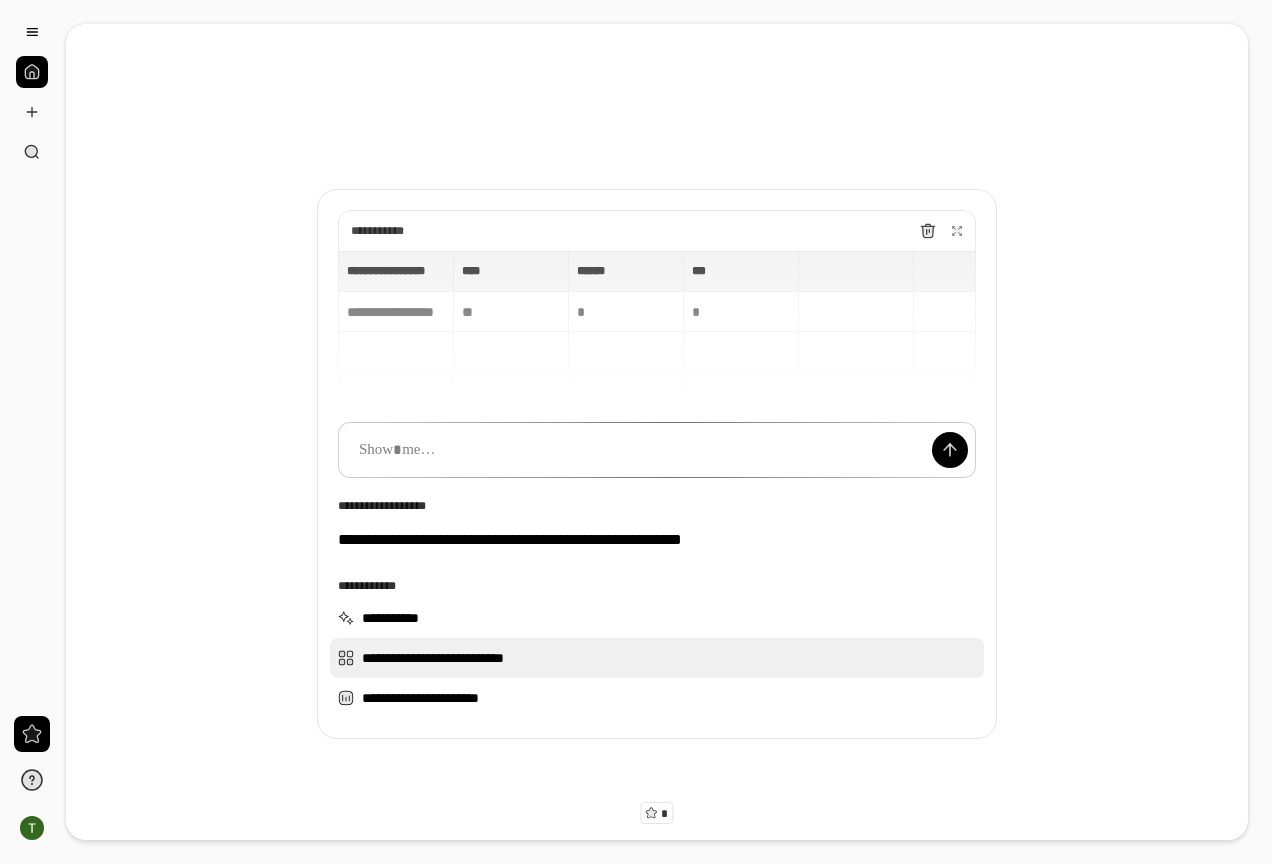 click on "**********" at bounding box center [657, 658] 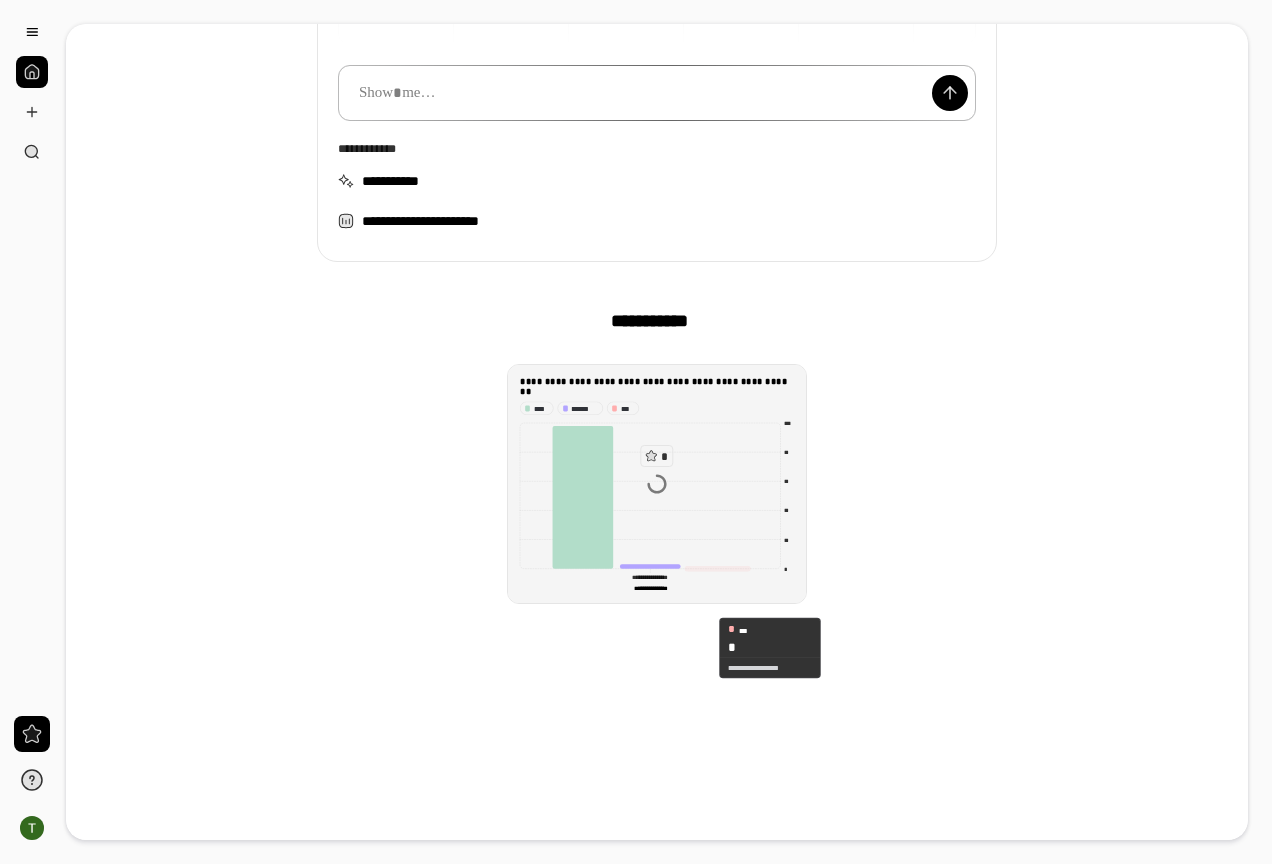 scroll, scrollTop: 361, scrollLeft: 0, axis: vertical 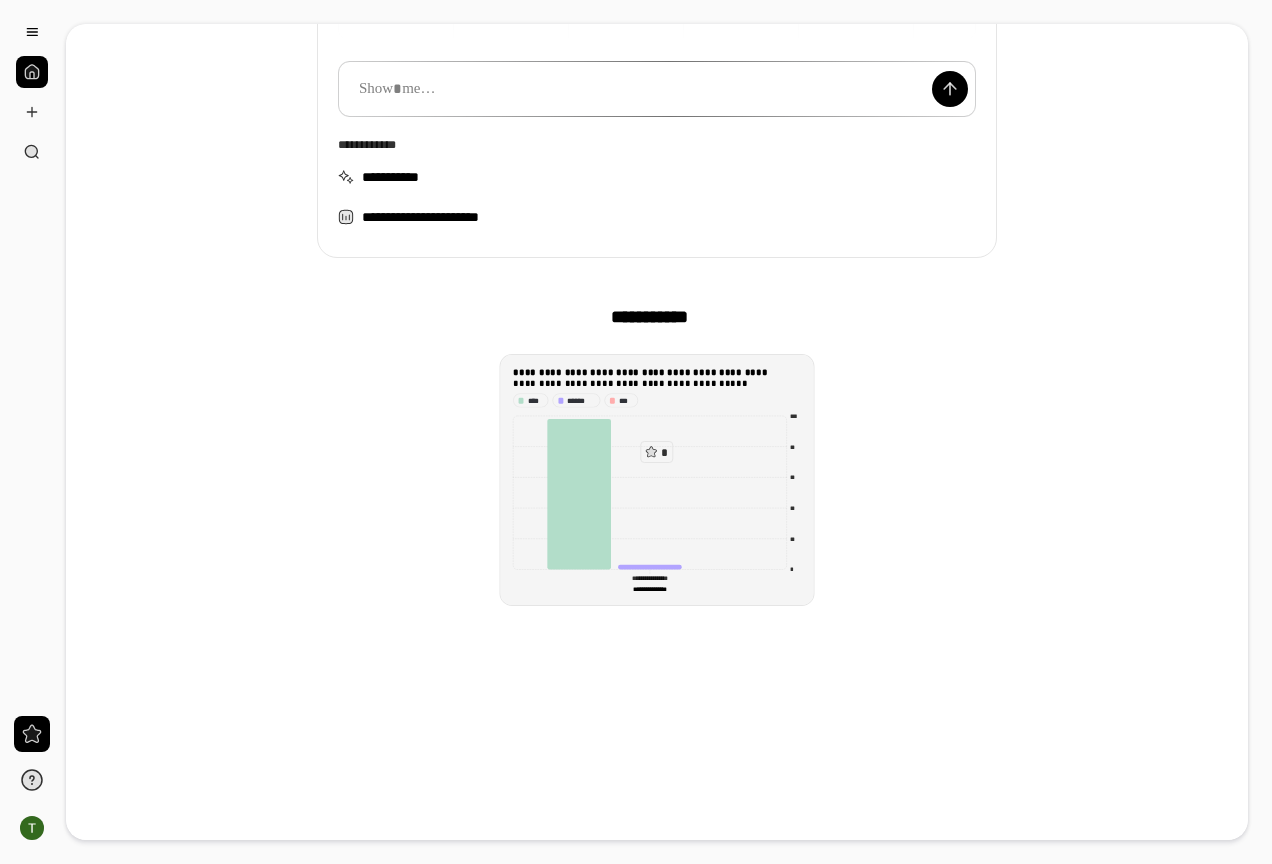 click on "**********" at bounding box center (657, 383) 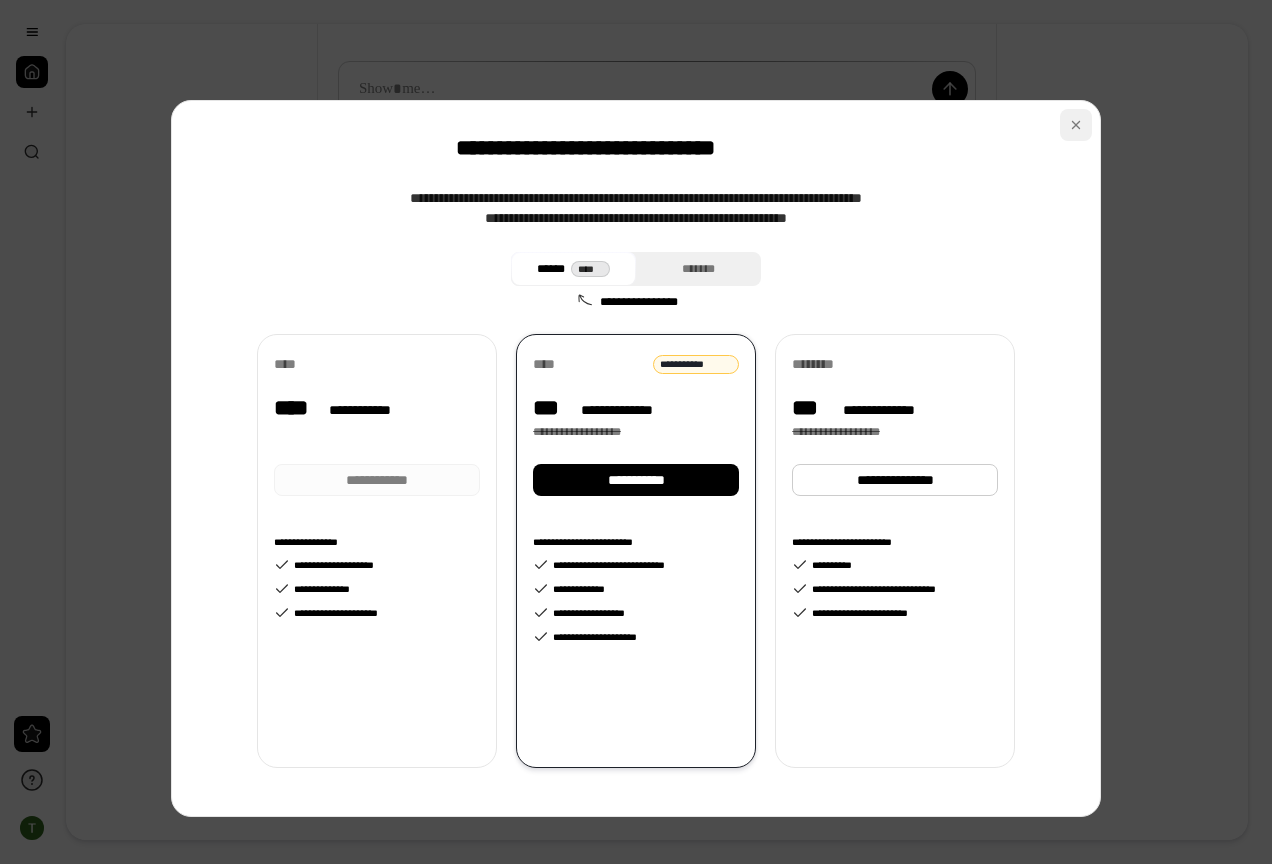 click at bounding box center [1076, 125] 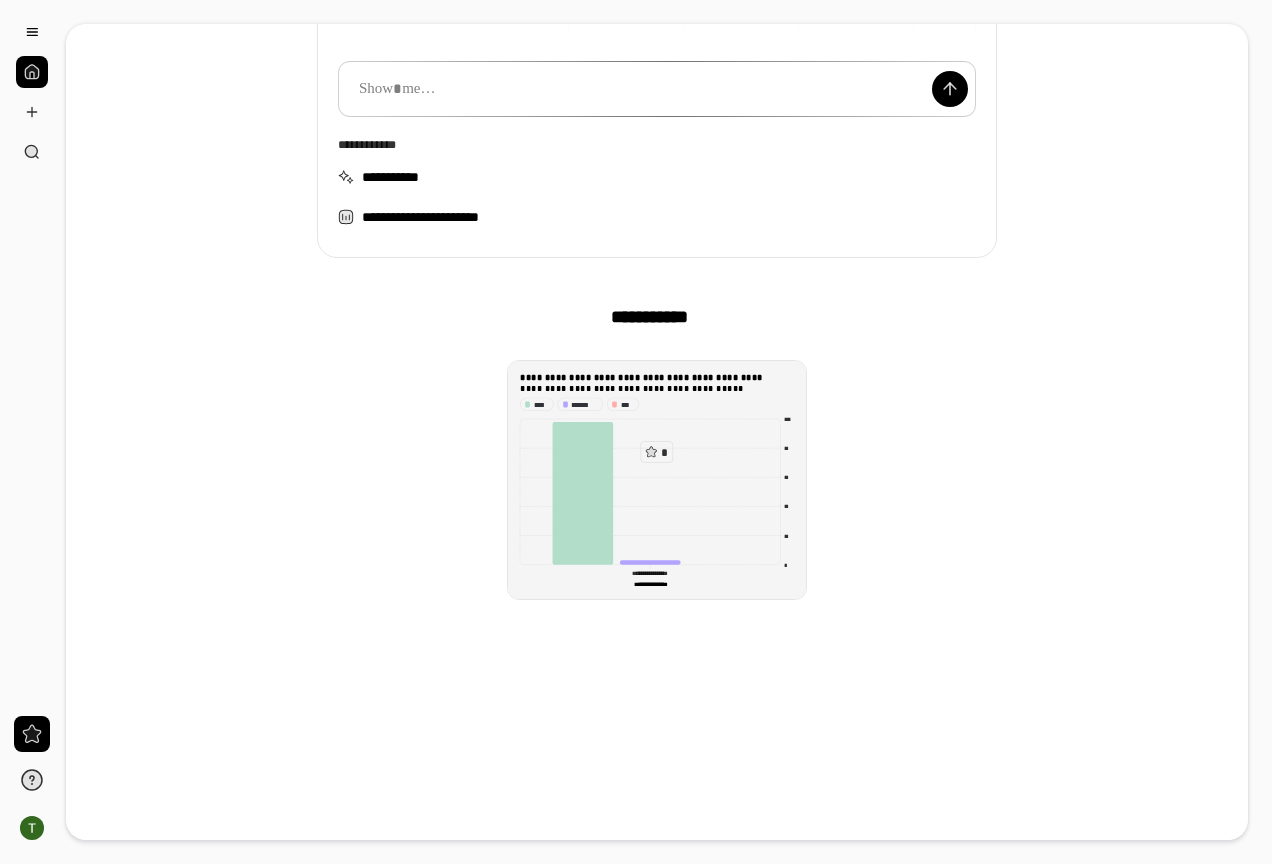 scroll, scrollTop: 0, scrollLeft: 0, axis: both 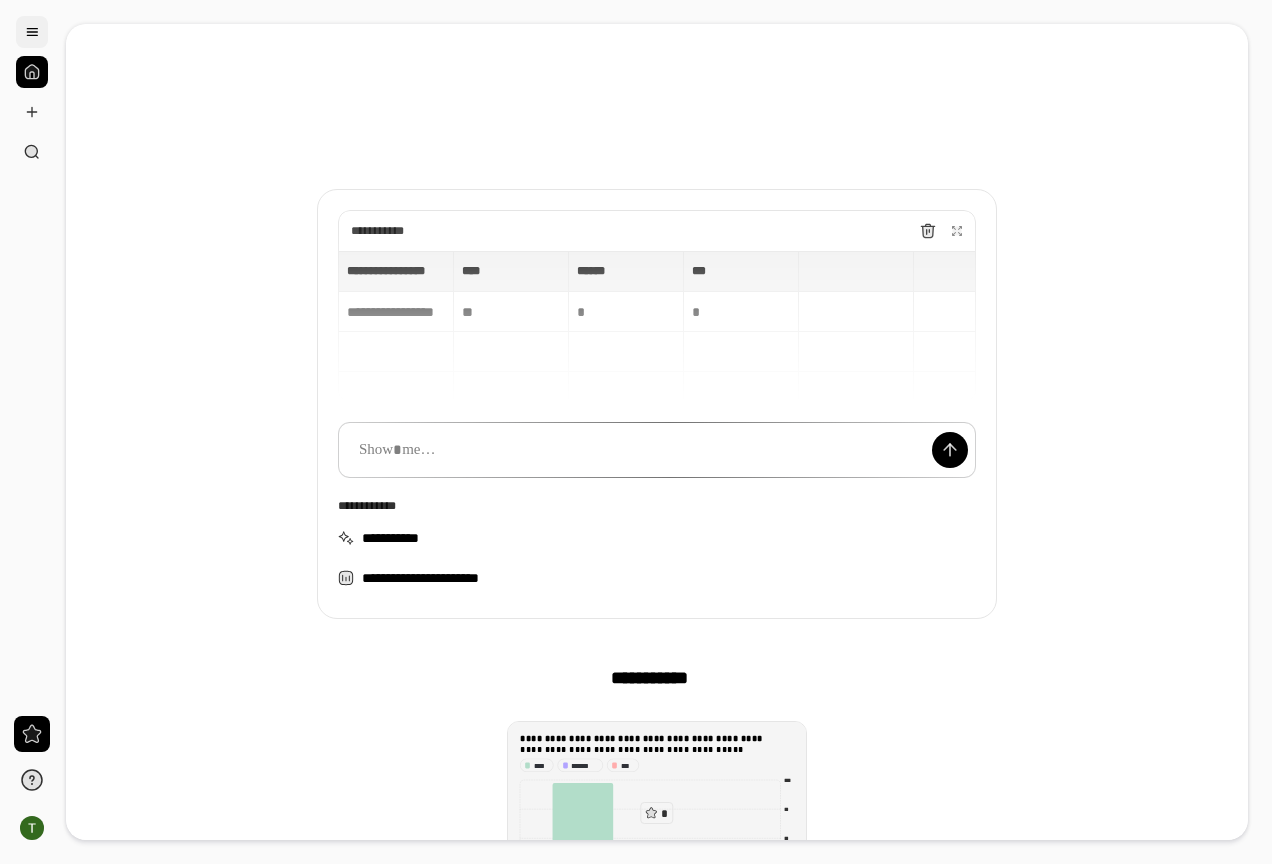 click at bounding box center (32, 32) 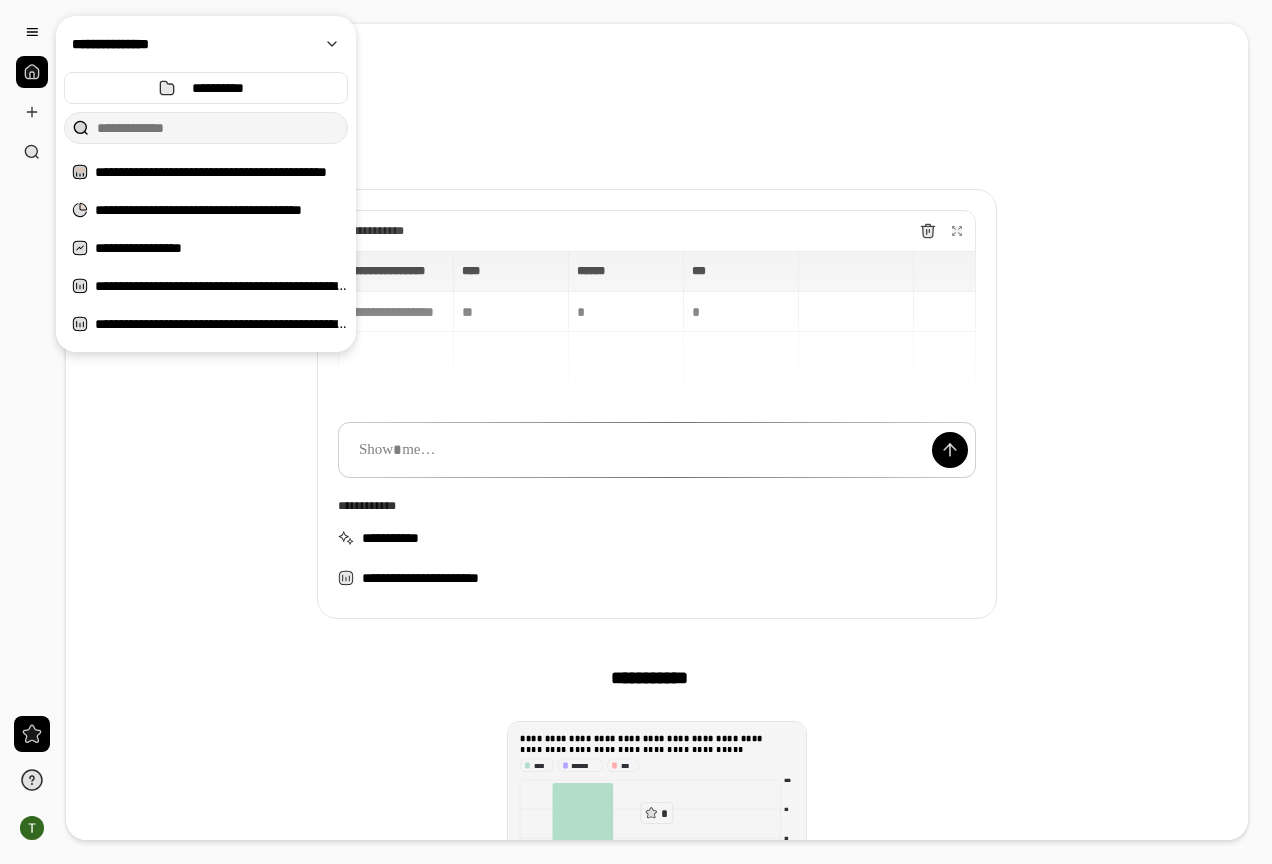 click on "**" at bounding box center [32, 432] 